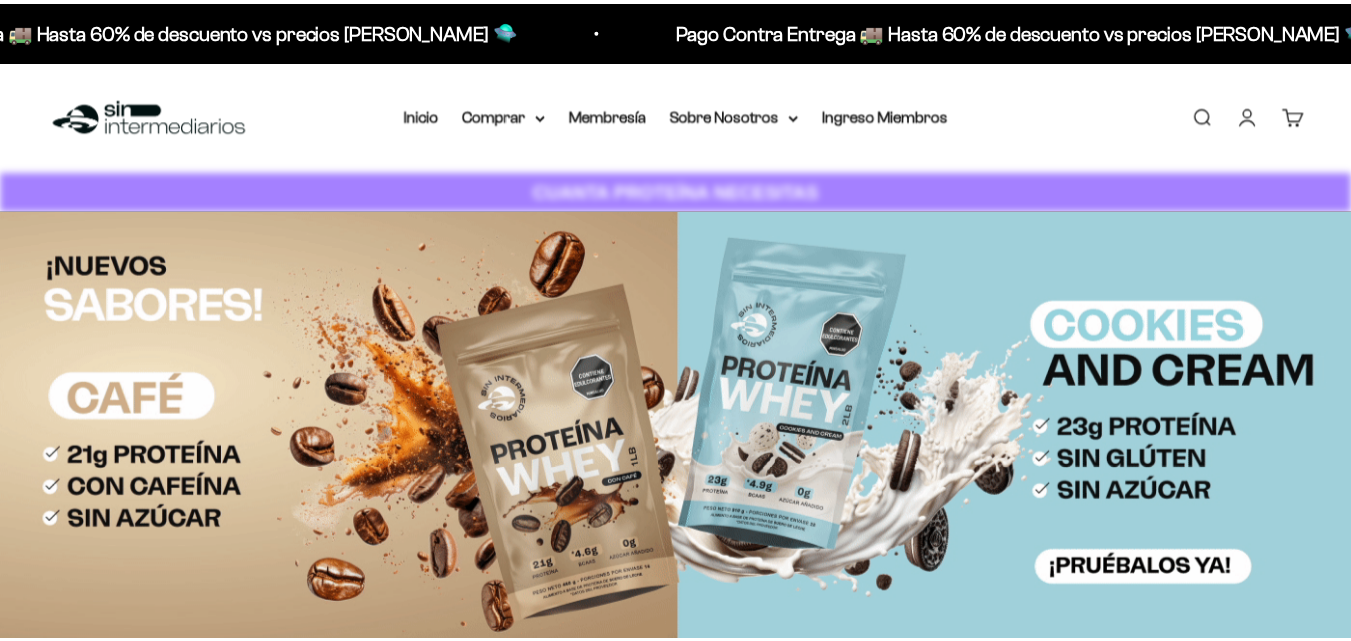 scroll, scrollTop: 0, scrollLeft: 0, axis: both 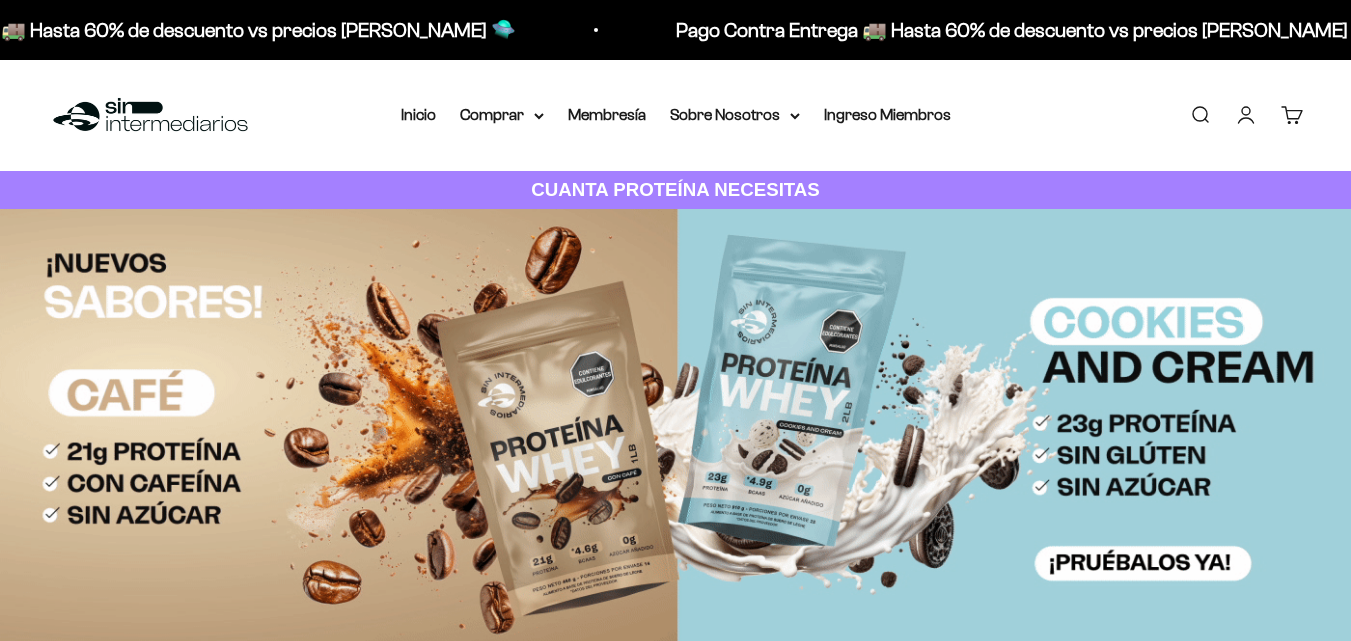 click on "Iniciar sesión" at bounding box center [1246, 115] 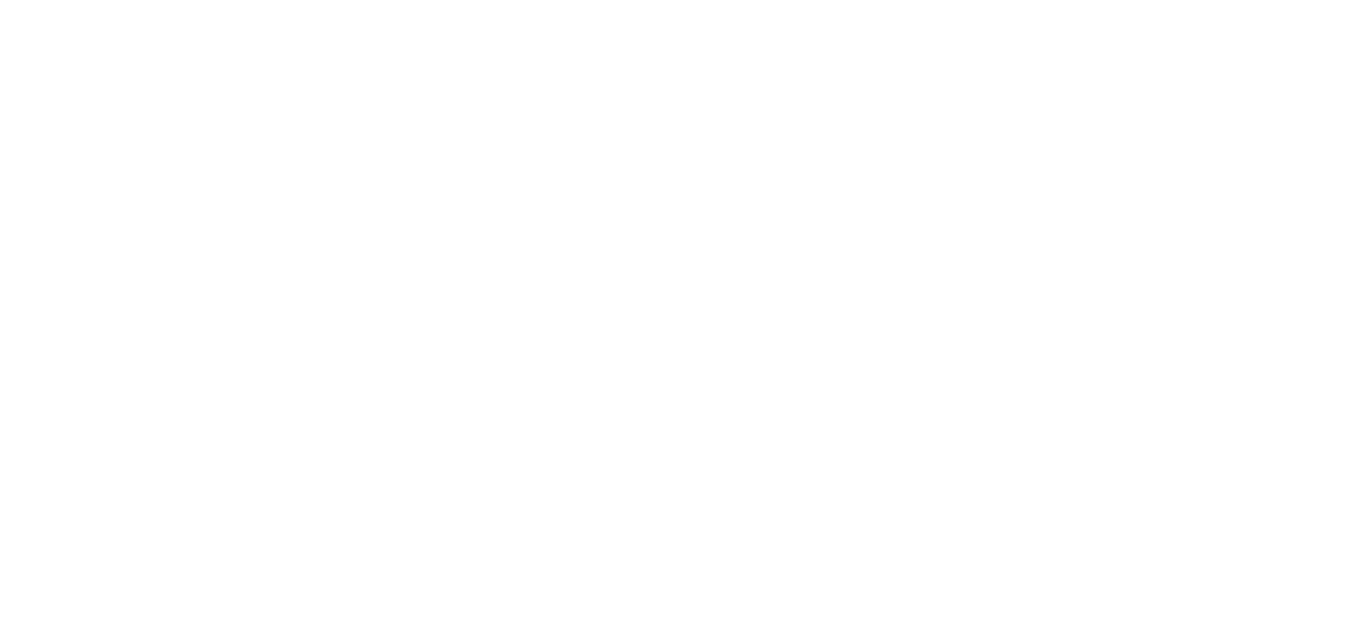 scroll, scrollTop: 0, scrollLeft: 0, axis: both 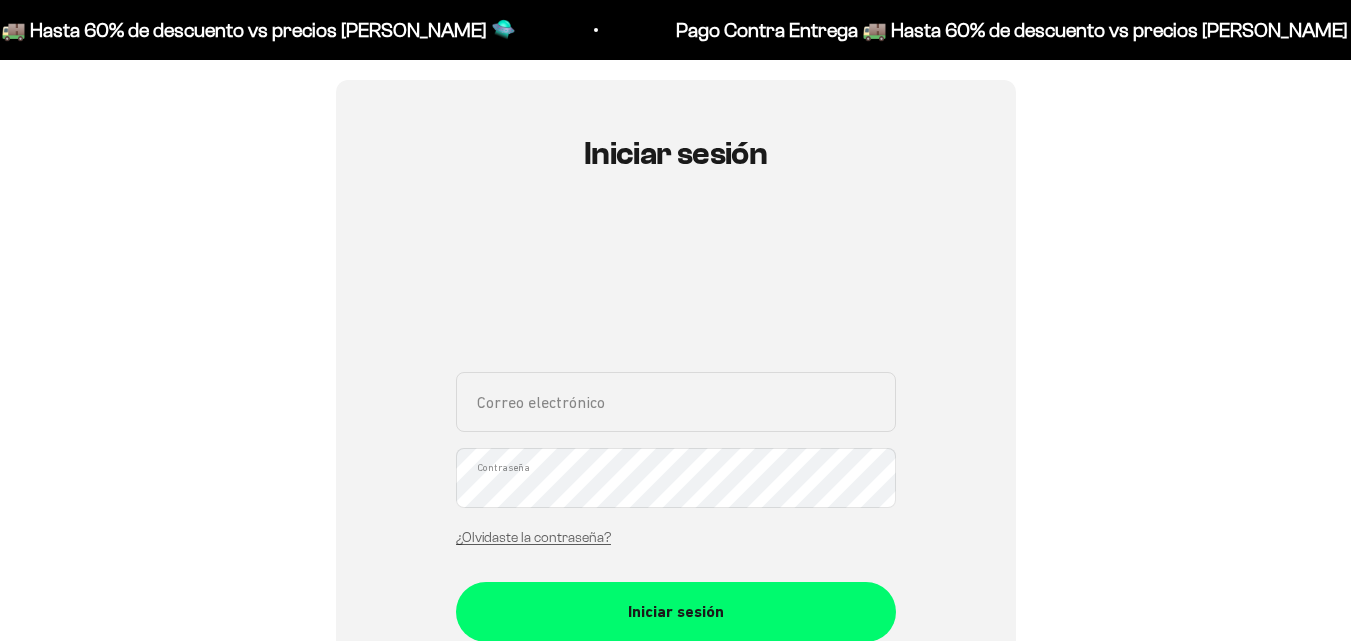 click on "Correo electrónico" at bounding box center [676, 402] 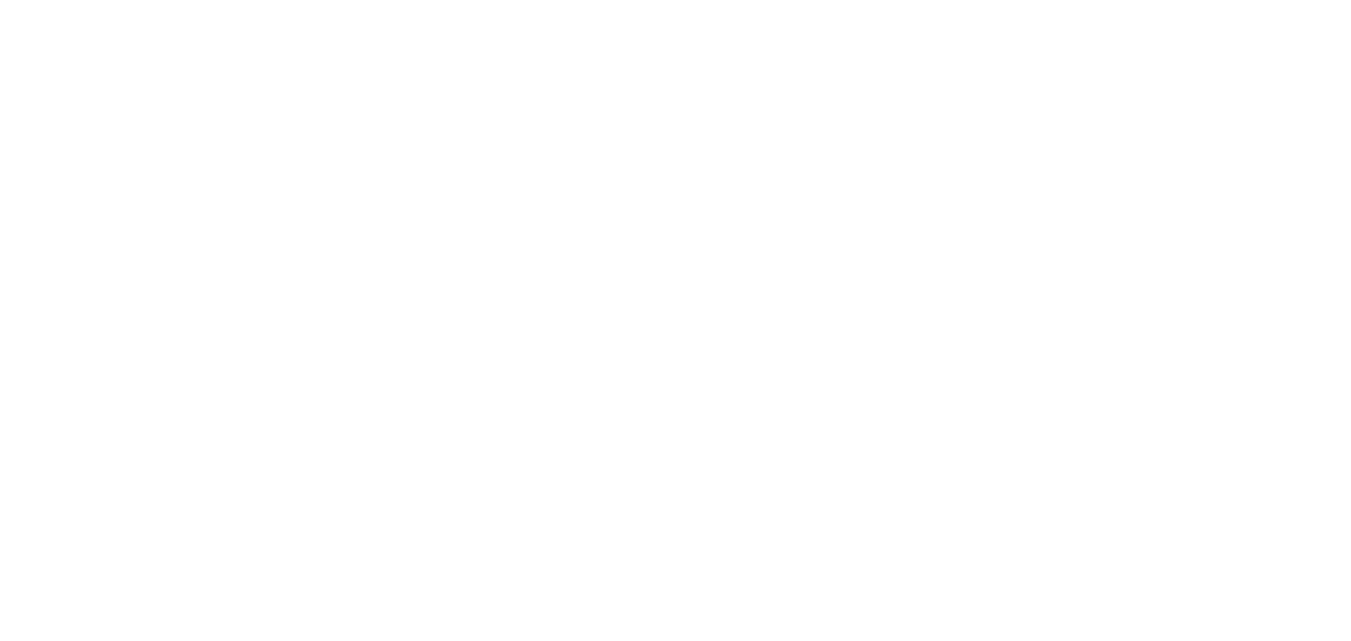 scroll, scrollTop: 0, scrollLeft: 0, axis: both 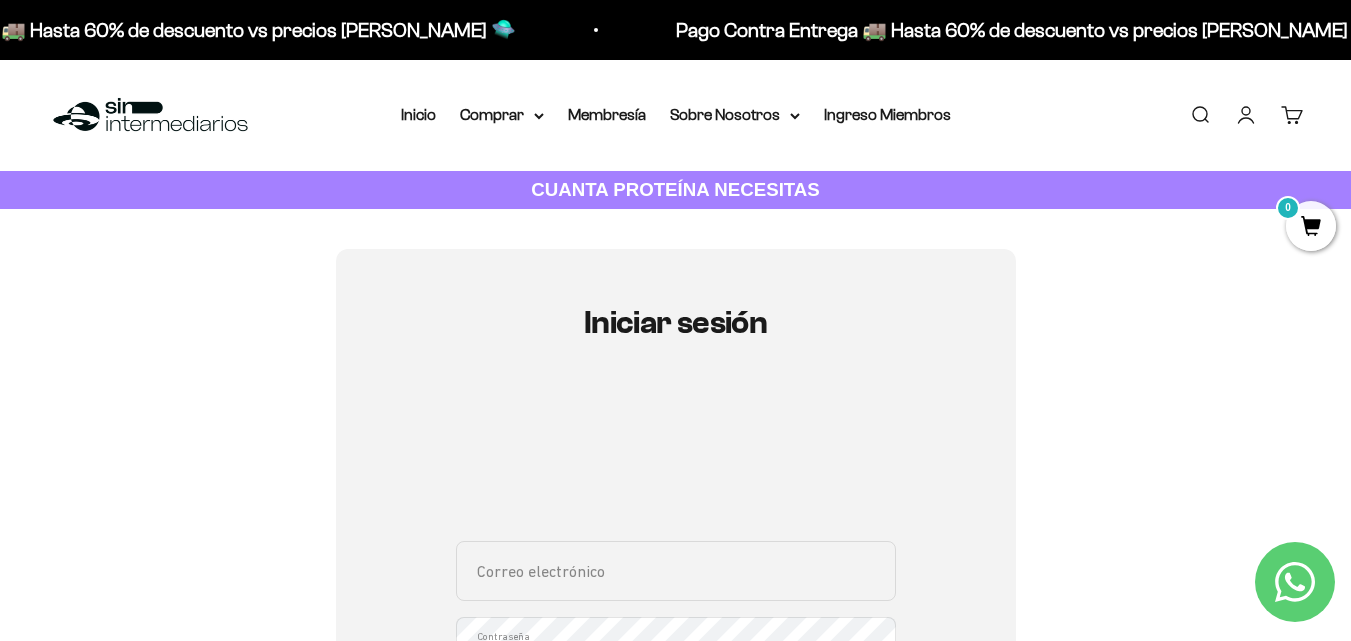 click on "Iniciar sesión" at bounding box center [1246, 115] 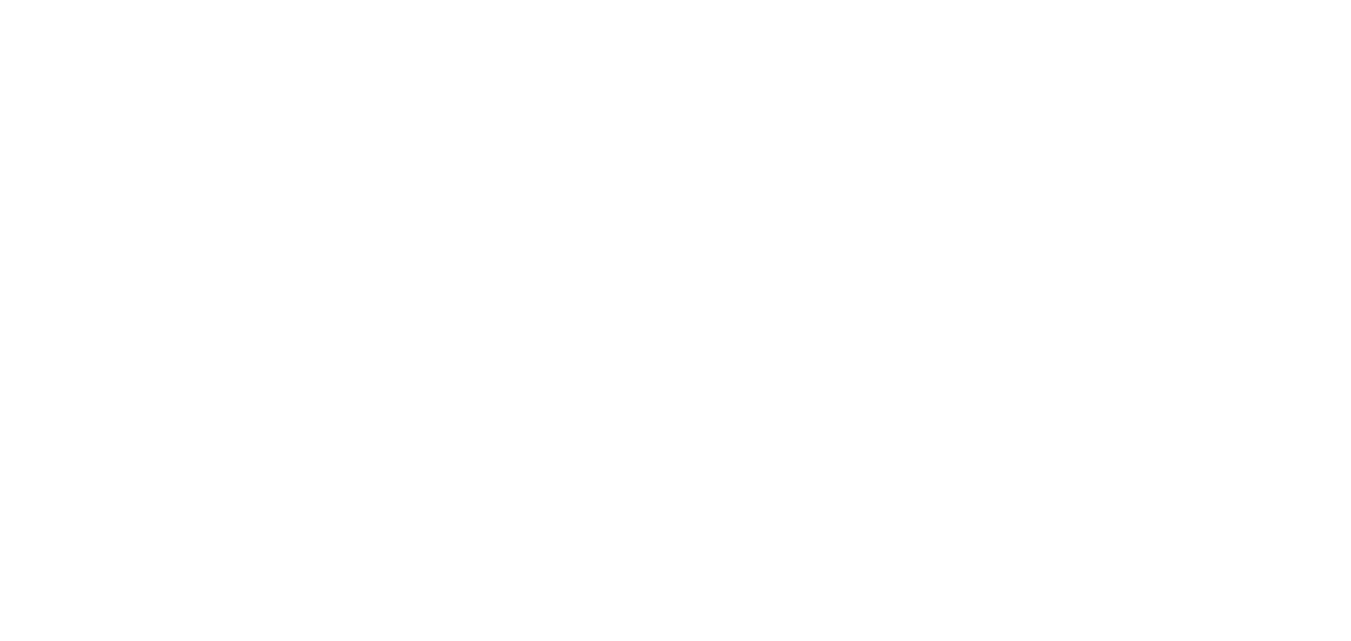 scroll, scrollTop: 0, scrollLeft: 0, axis: both 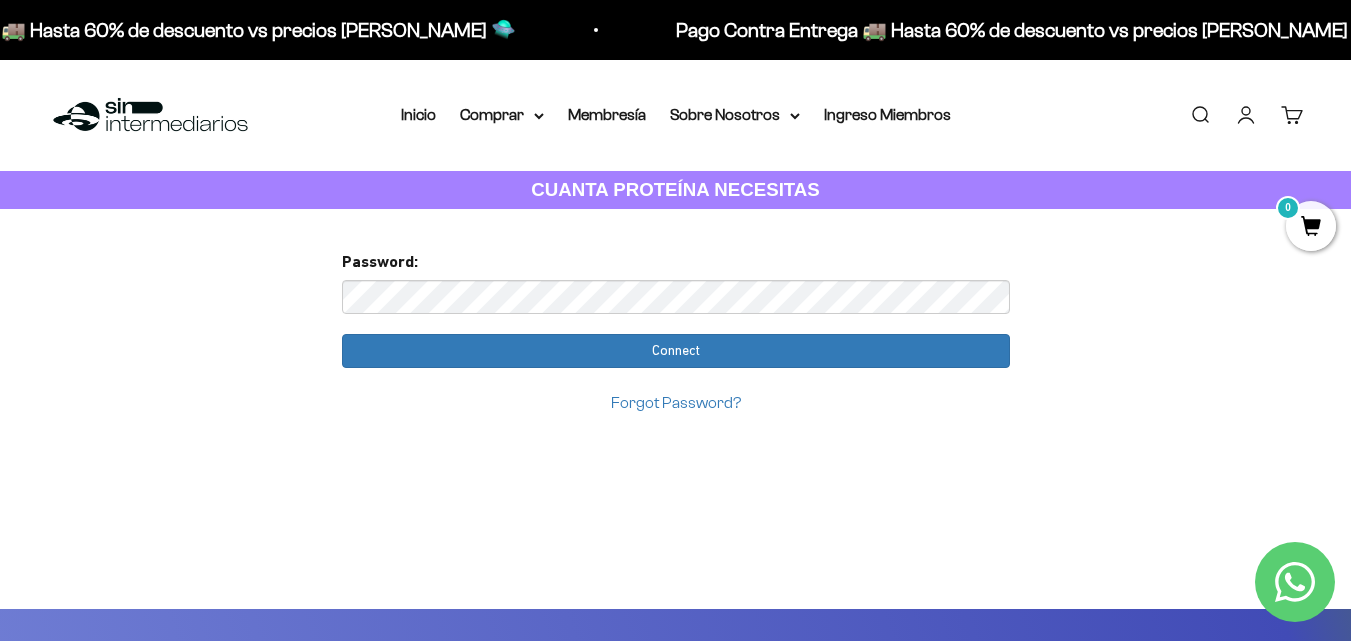 click on "Connect" at bounding box center [676, 351] 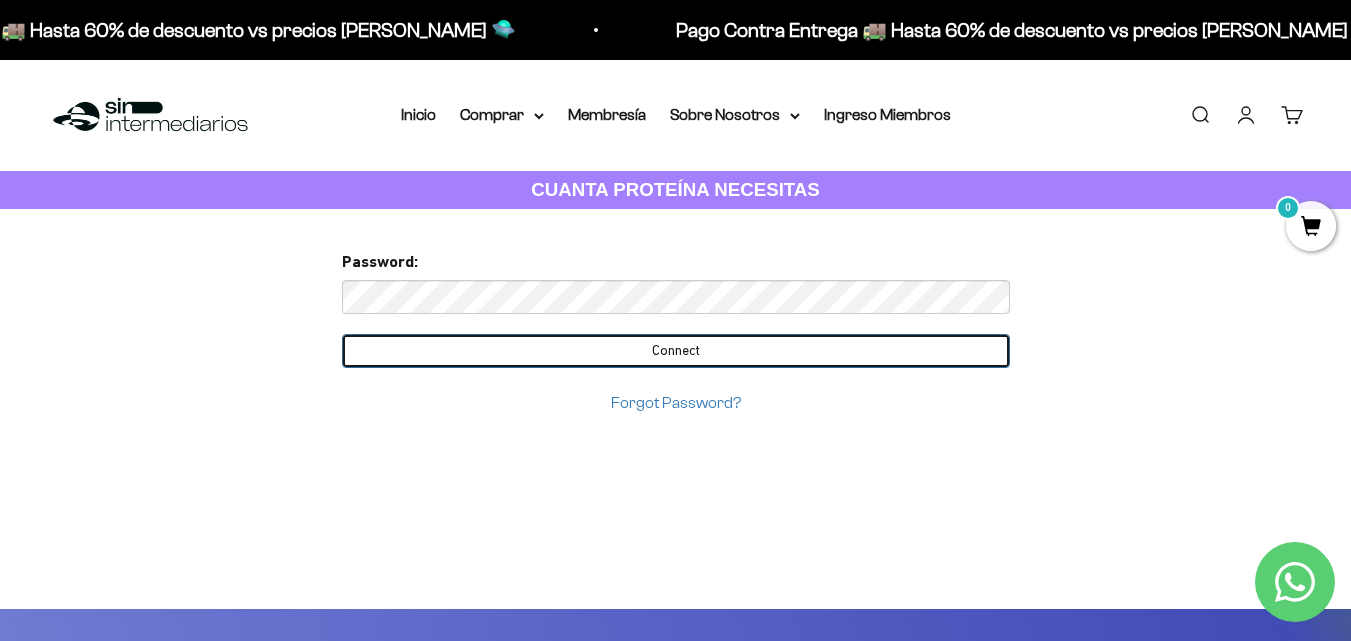 click on "Connect" at bounding box center [676, 351] 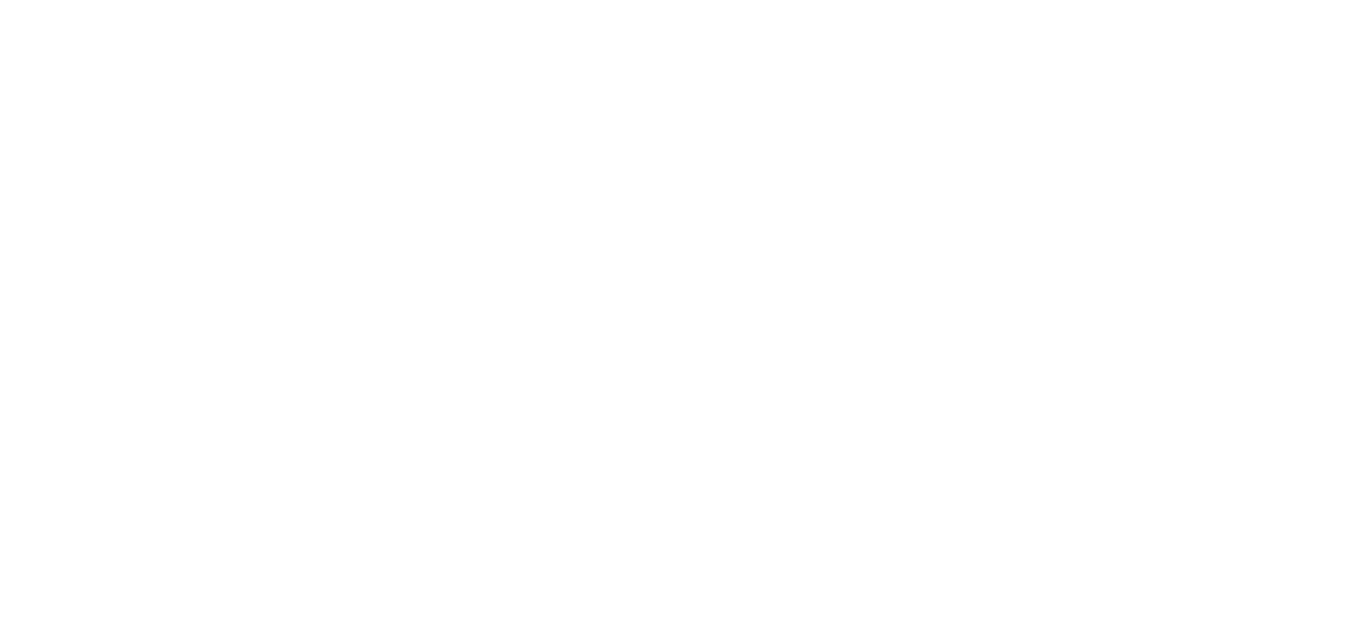 scroll, scrollTop: 0, scrollLeft: 0, axis: both 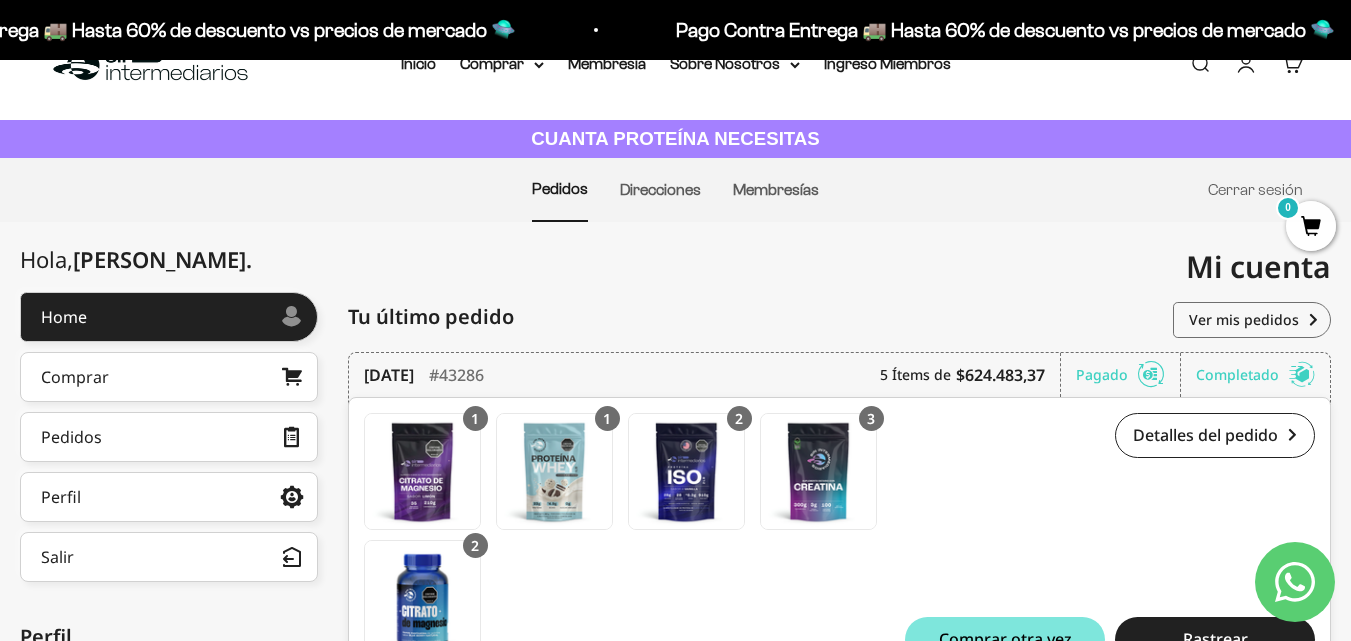click on "Hola,  Wilfred .              Home          Comprar          Pedidos         Perfil Información personal Direcciones guardadas Cambiar mi contraseña Información personal Direcciones guardadas Cambiar mi contraseña             Salir   Perfil
wilfred.toro@gmail.com
Wil Toro 1040041289 carrera 18 #18-24, La Ceja, Antioquia 055010 La Ceja ANT Colombia
Actualizar perfil
Cambiar mi contraseña
Wil Toro 1040041289 carrera 18 #18-24, La Ceja, Antioquia 055010 La Ceja ANT Colombia     Wilfred Toro Castañeda wilfred.toro@gmail.com     Tu último pedido Pedidos Mostrando 0 Pedidos      10 de julio de 2025 #43286 5 Ítems de $624.483,37 Pagado  Completado        Pedido confirmado 10 de julio de 2025   Enviado a carrera 18 #18-24, La Ceja, Antioquia, La Ceja ANT 055010   Detalles del pedido #43286          1  x 1" at bounding box center [675, 691] 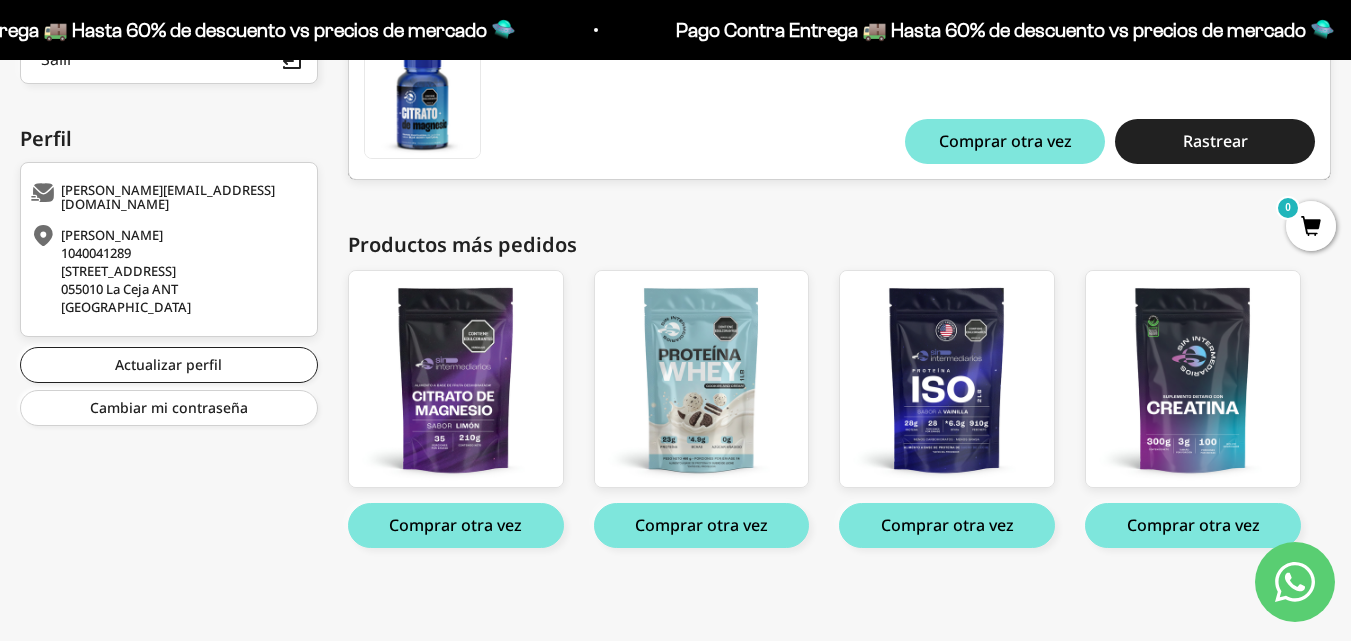 scroll, scrollTop: 551, scrollLeft: 0, axis: vertical 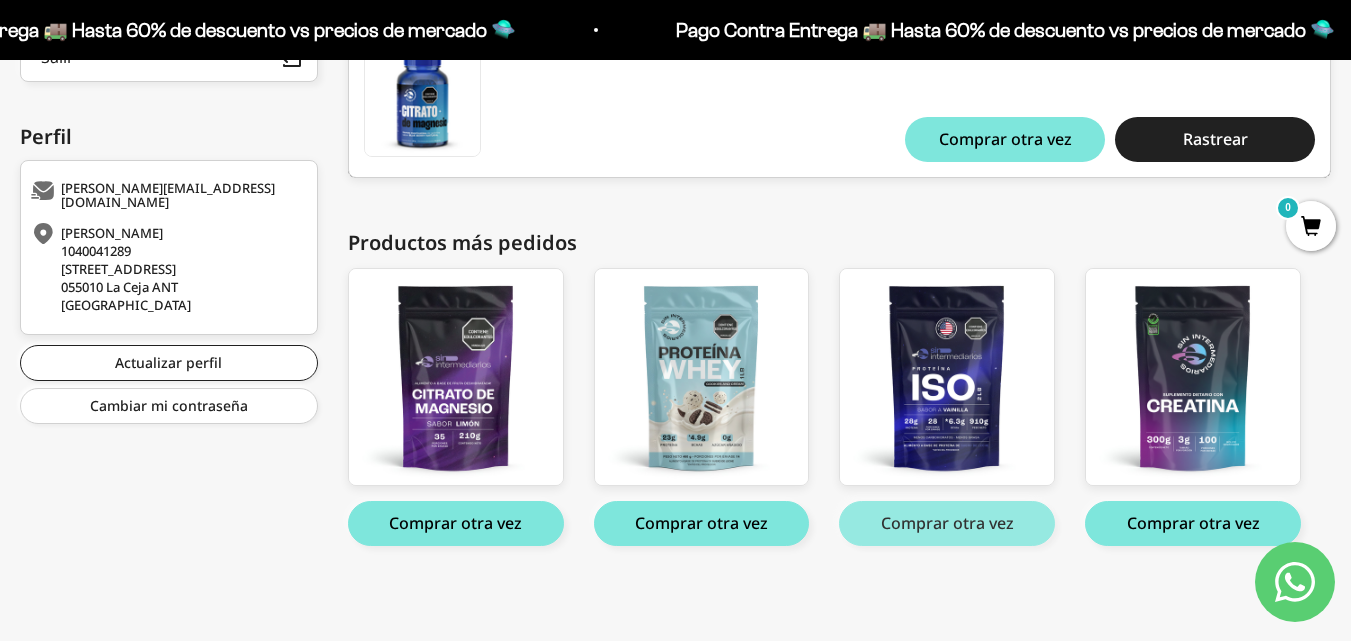 click on "Comprar otra vez" at bounding box center (947, 523) 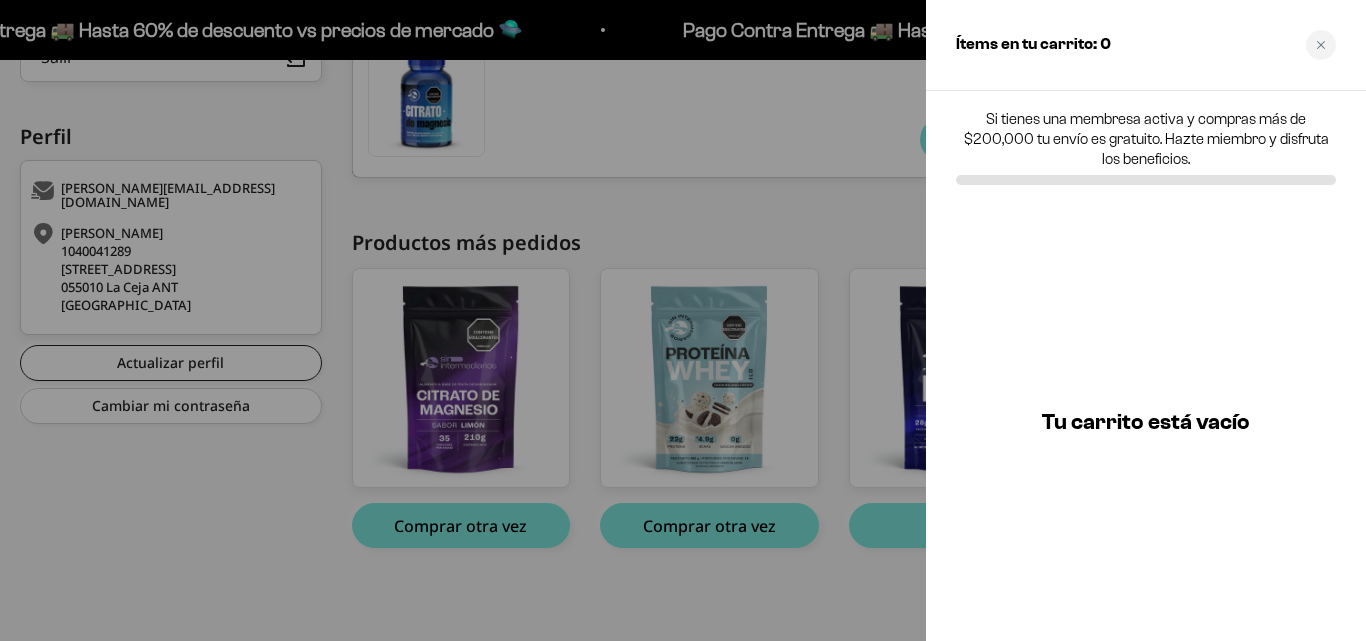 click at bounding box center [683, 320] 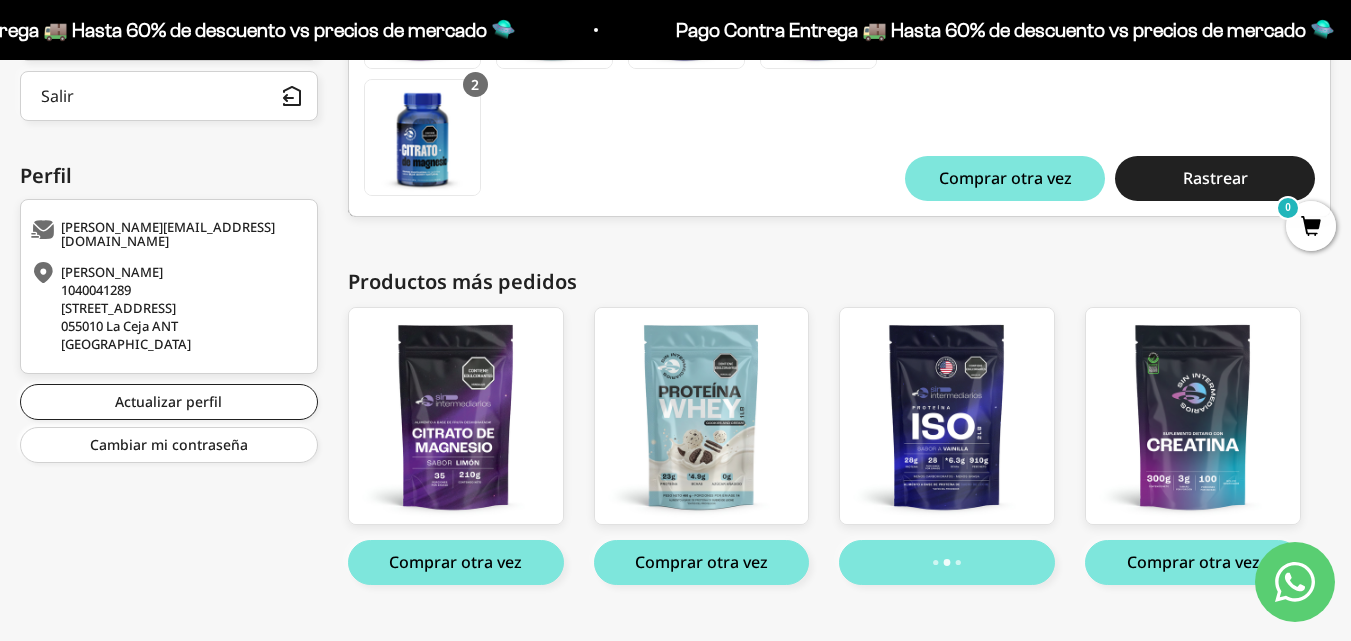 scroll, scrollTop: 384, scrollLeft: 0, axis: vertical 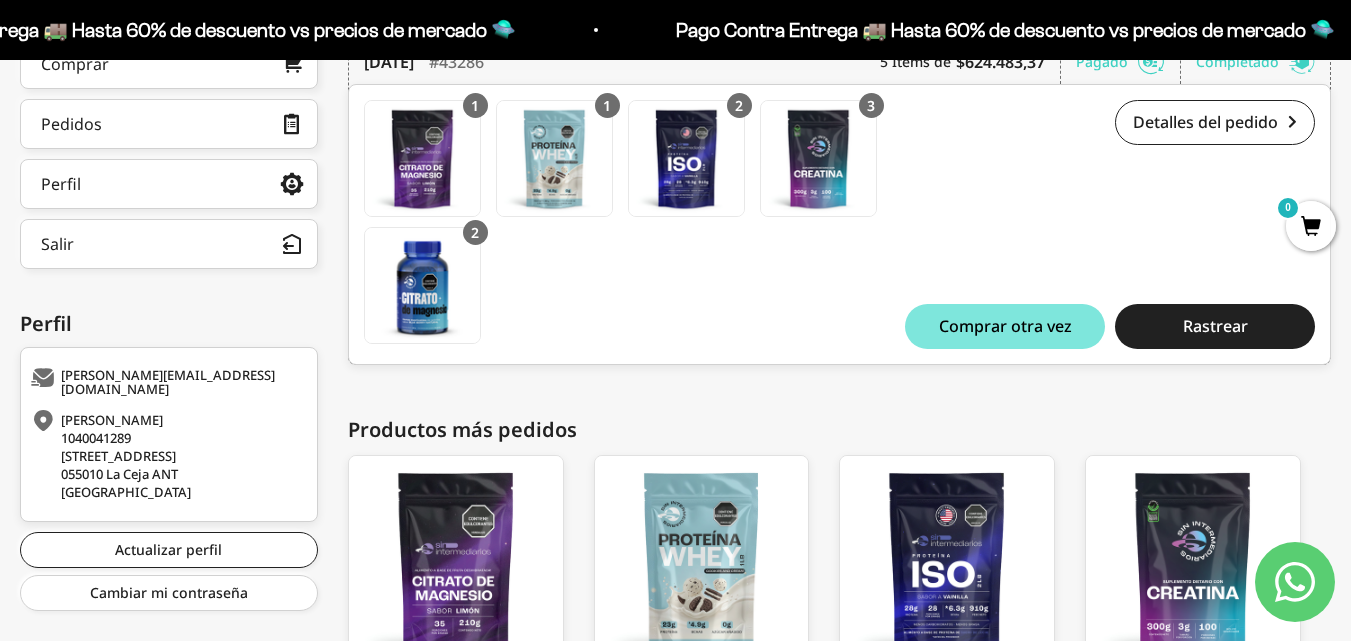 click on "Ir al contenido
Pago Contra Entrega 🚚 Hasta 60% de descuento vs precios de mercado 🛸
Pago Contra Entrega 🚚 Hasta 60% de descuento vs precios de mercado 🛸
Pago Contra Entrega 🚚 Hasta 60% de descuento vs precios de mercado 🛸
Pago Contra Entrega 🚚 Hasta 60% de descuento vs precios de mercado 🛸
Pago Contra Entrega 🚚 Hasta 60% de descuento vs precios de mercado 🛸
Pago Contra Entrega 🚚 Hasta 60% de descuento vs precios de mercado 🛸
Pago Contra Entrega 🚚 Hasta 60% de descuento vs precios de mercado 🛸" at bounding box center (675, 232) 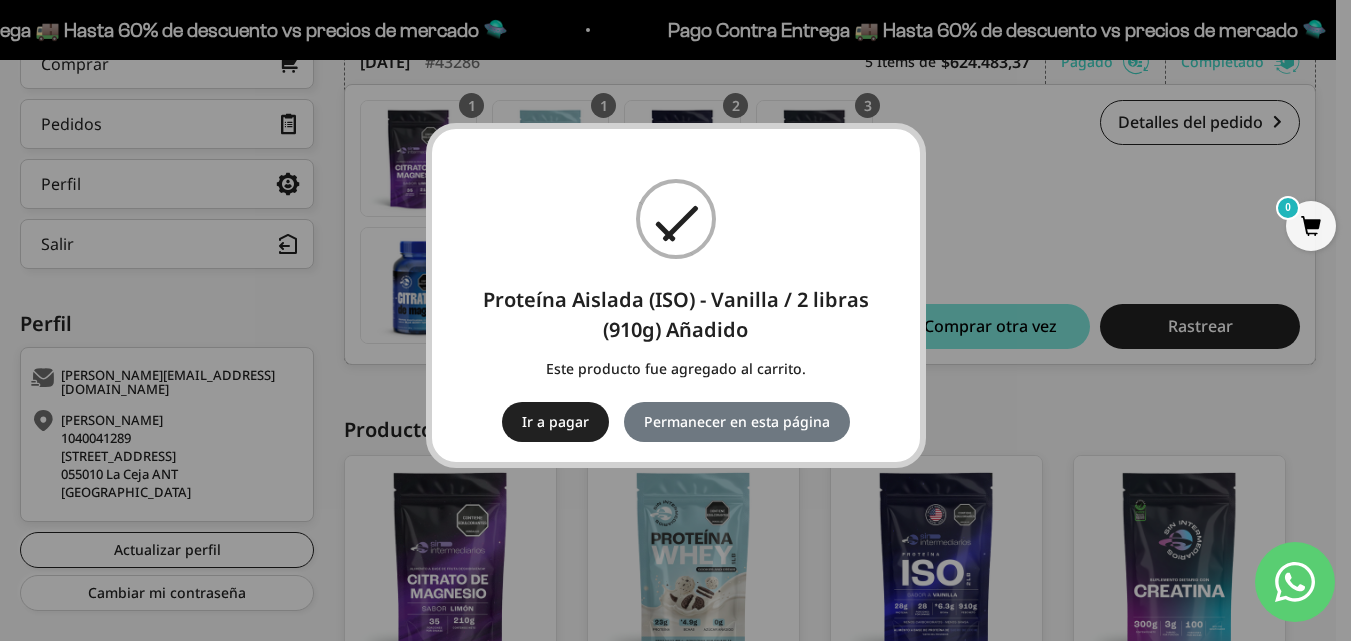 scroll, scrollTop: 285, scrollLeft: 0, axis: vertical 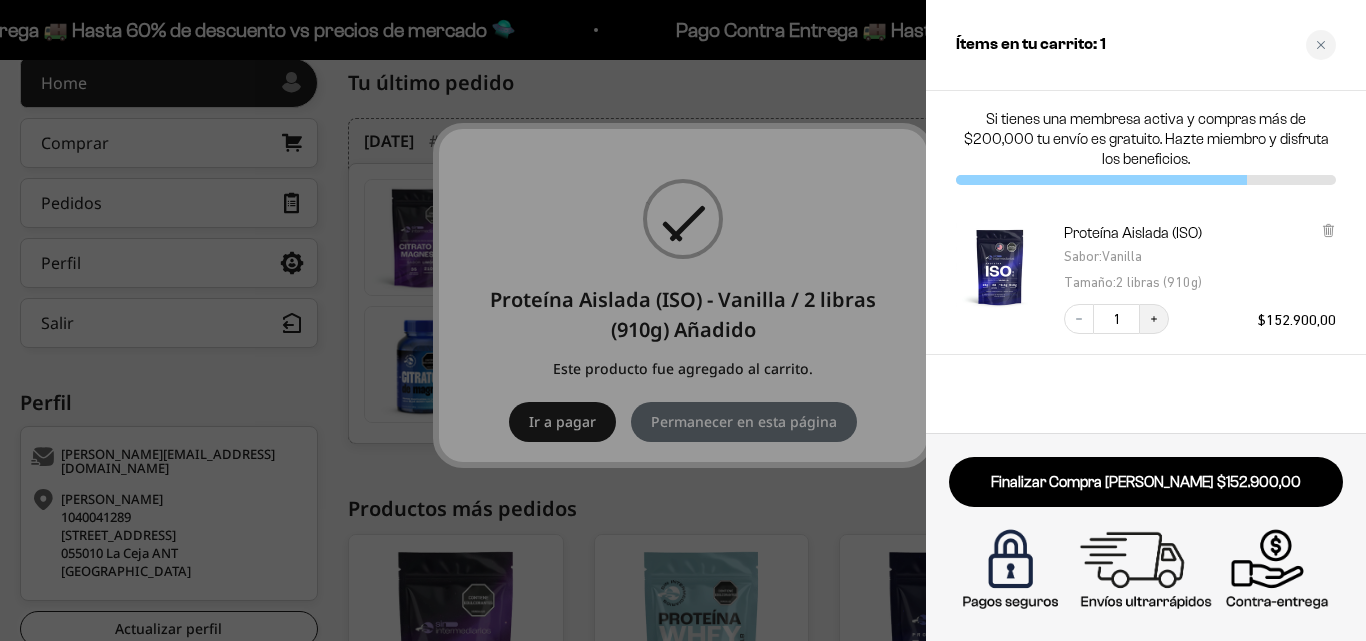 click on "Increase quantity" at bounding box center (1154, 319) 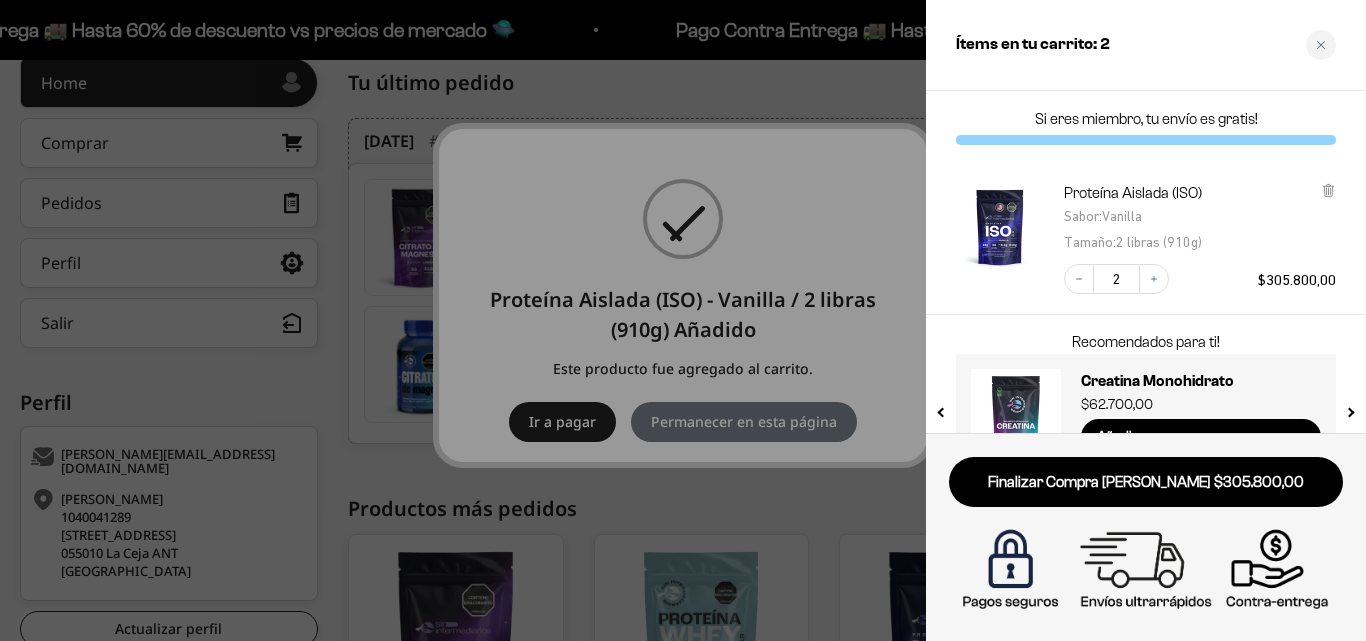 drag, startPoint x: 1365, startPoint y: 192, endPoint x: 1364, endPoint y: 222, distance: 30.016663 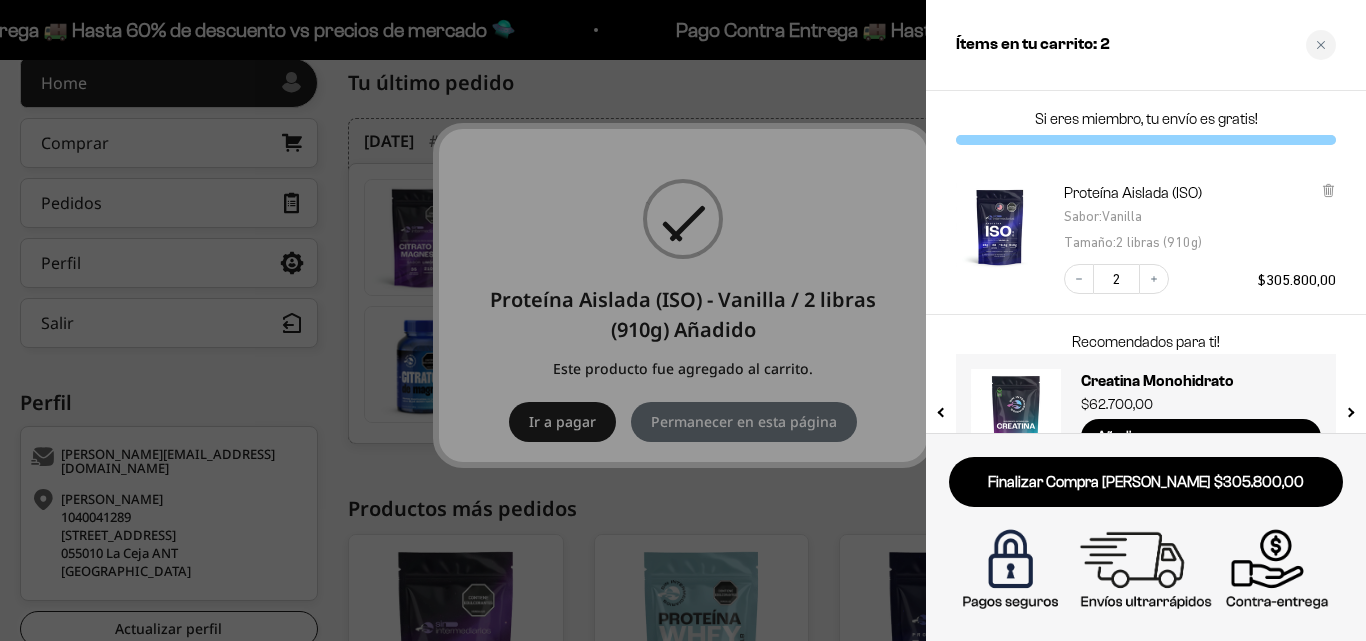 click on "Proteína Aislada (ISO) Sabor :  Vanilla Tamaño :  2 libras (910g) Decrease quantity 2 Increase quantity $305.800,00" at bounding box center (1146, 239) 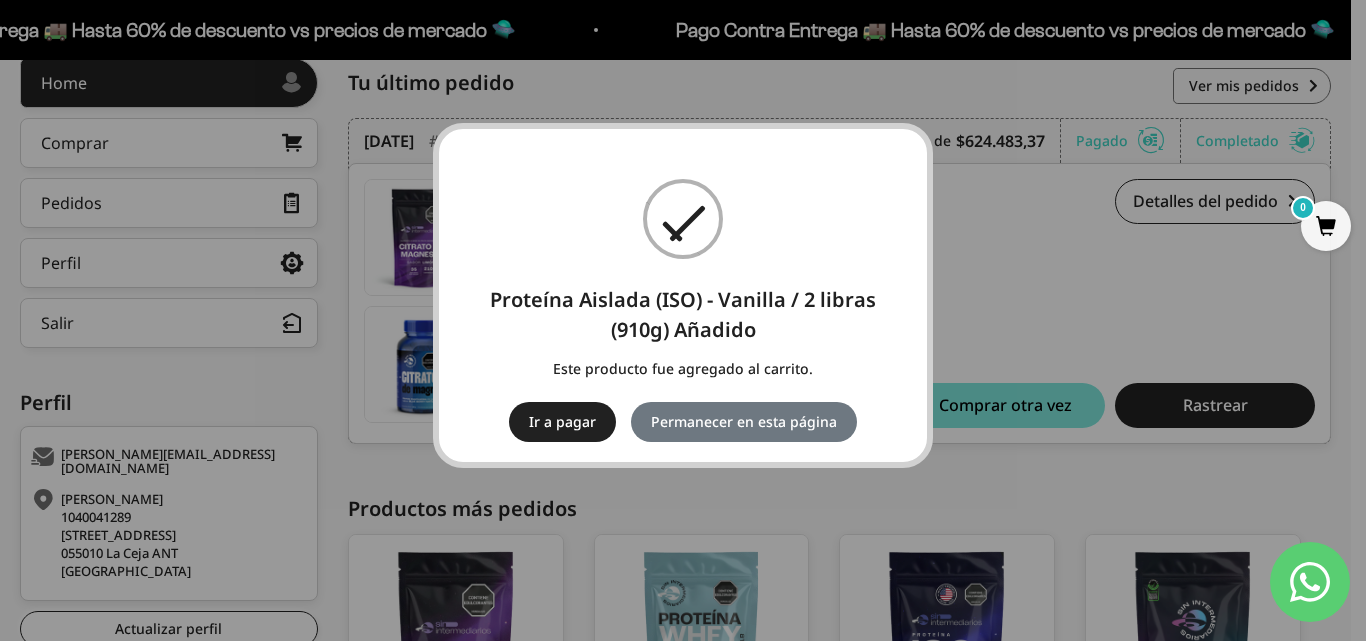 click on "×
Proteína Aislada (ISO) - Vanilla / 2 libras (910g) Añadido Este producto fue agregado al carrito. Ir a pagar No Permanecer en esta página" at bounding box center [683, 320] 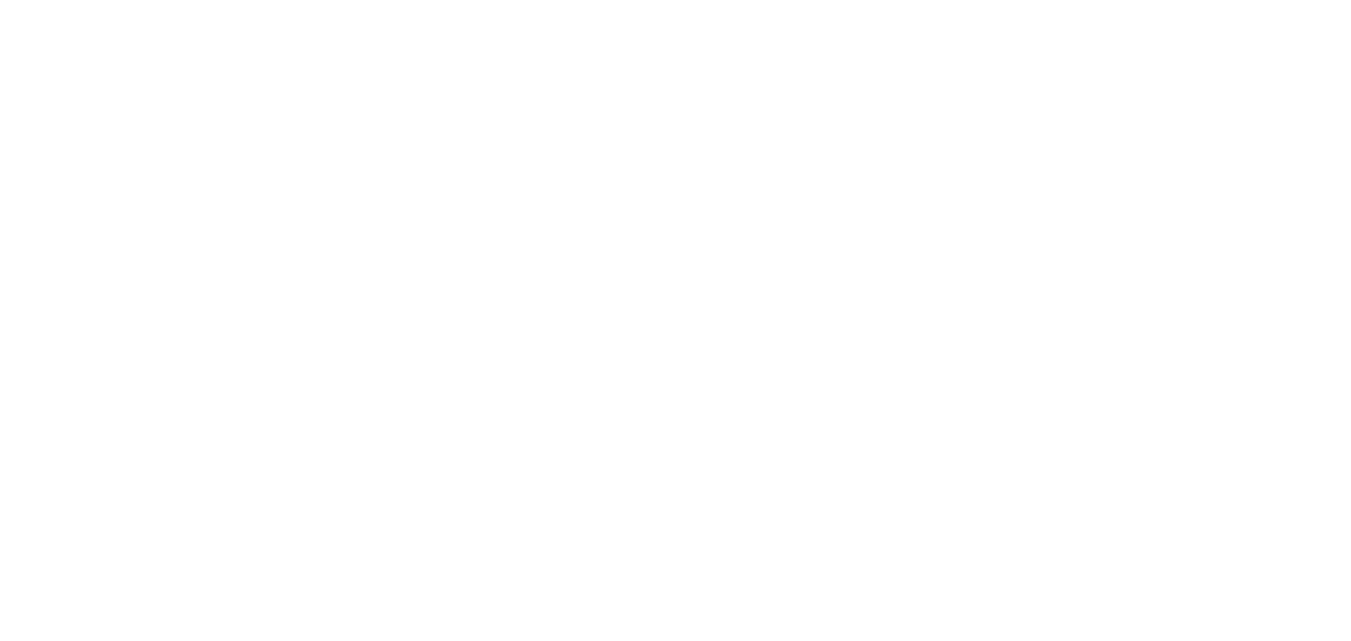 scroll, scrollTop: 0, scrollLeft: 0, axis: both 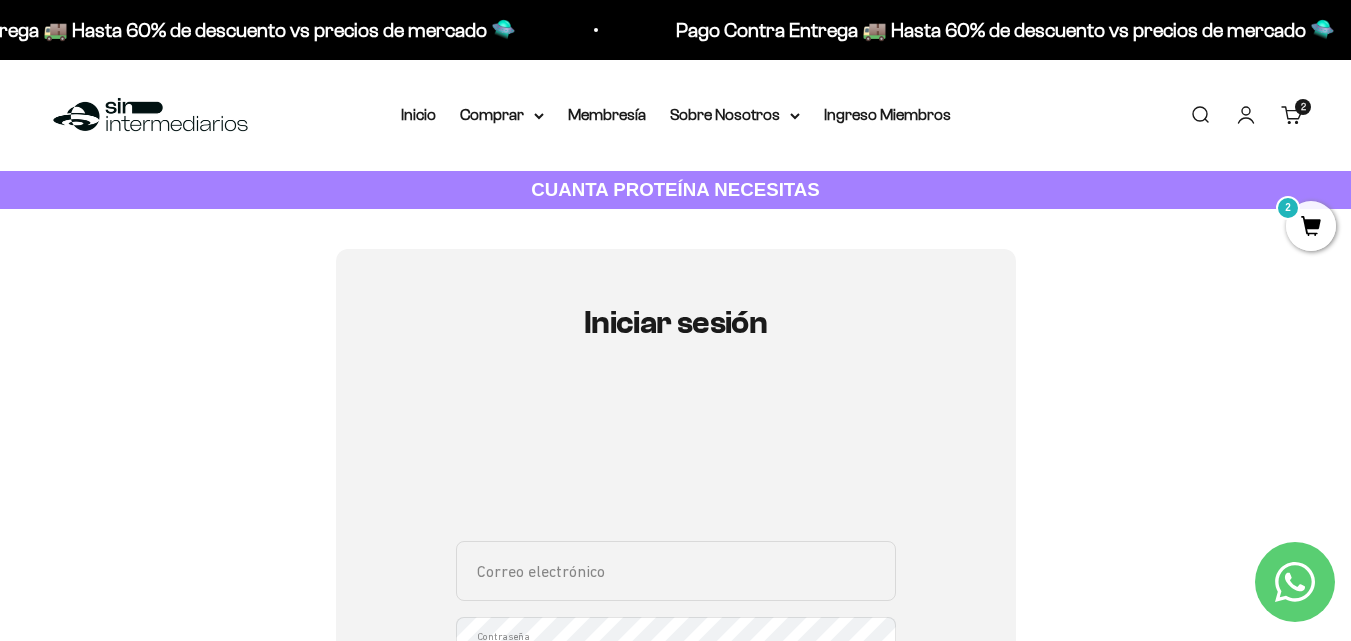 click on "Carrito
2 artículos
2" at bounding box center [1292, 115] 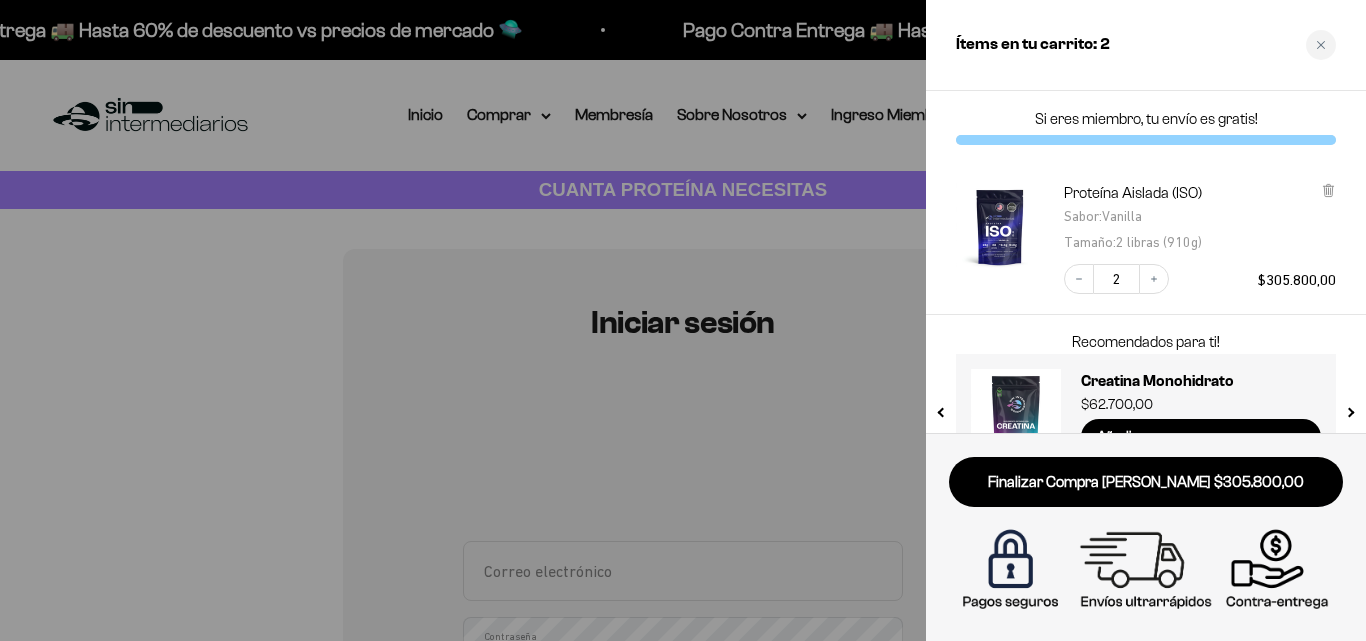 click on "Proteína Aislada (ISO) Sabor :  [PERSON_NAME] :  2 libras (910g)" at bounding box center (1200, 218) 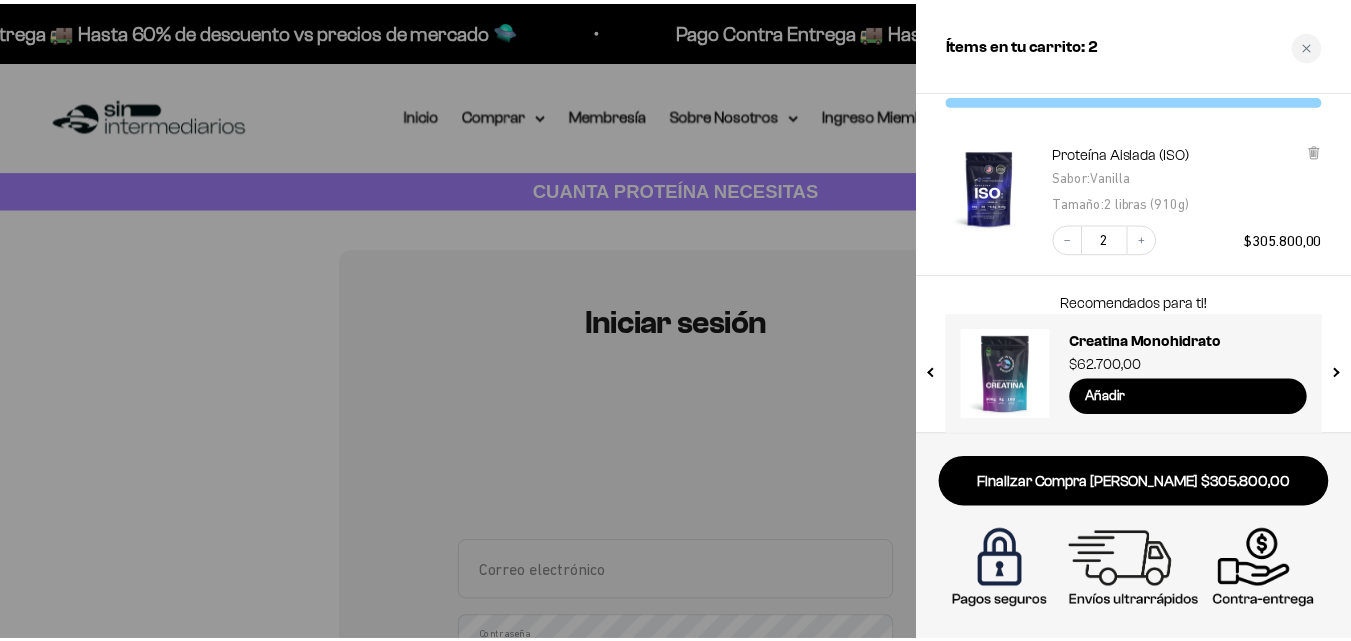 scroll, scrollTop: 56, scrollLeft: 0, axis: vertical 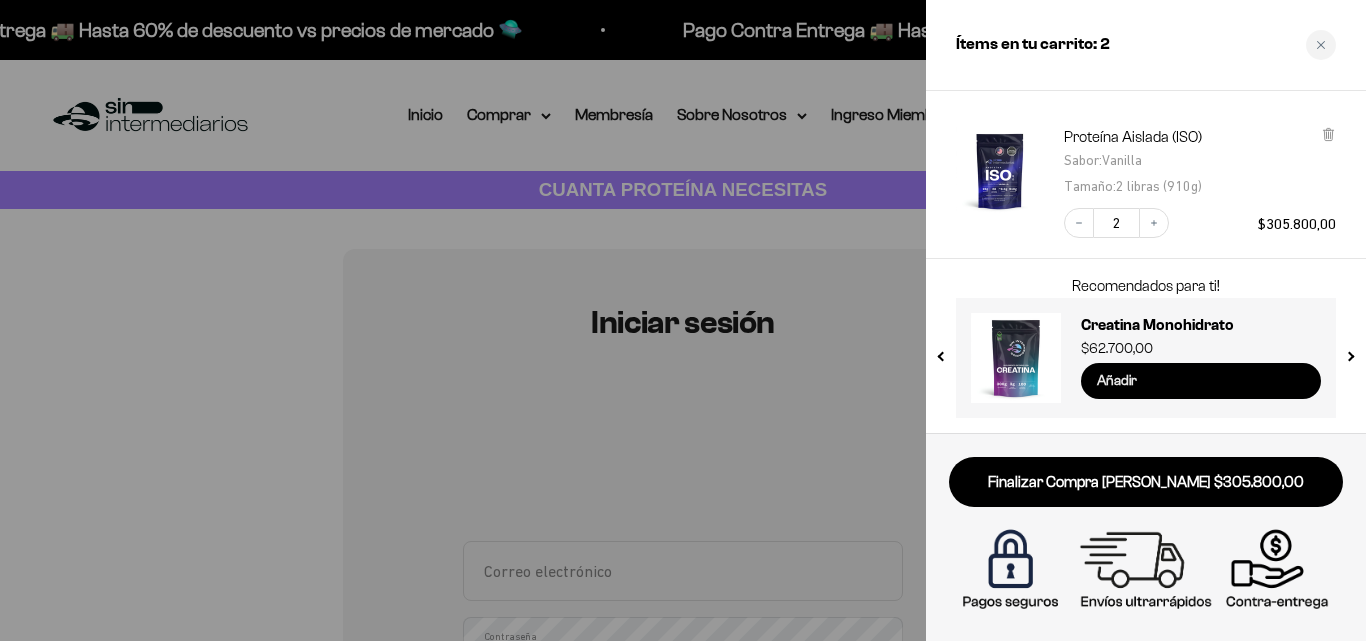 click on "Añadir" at bounding box center [1201, 381] 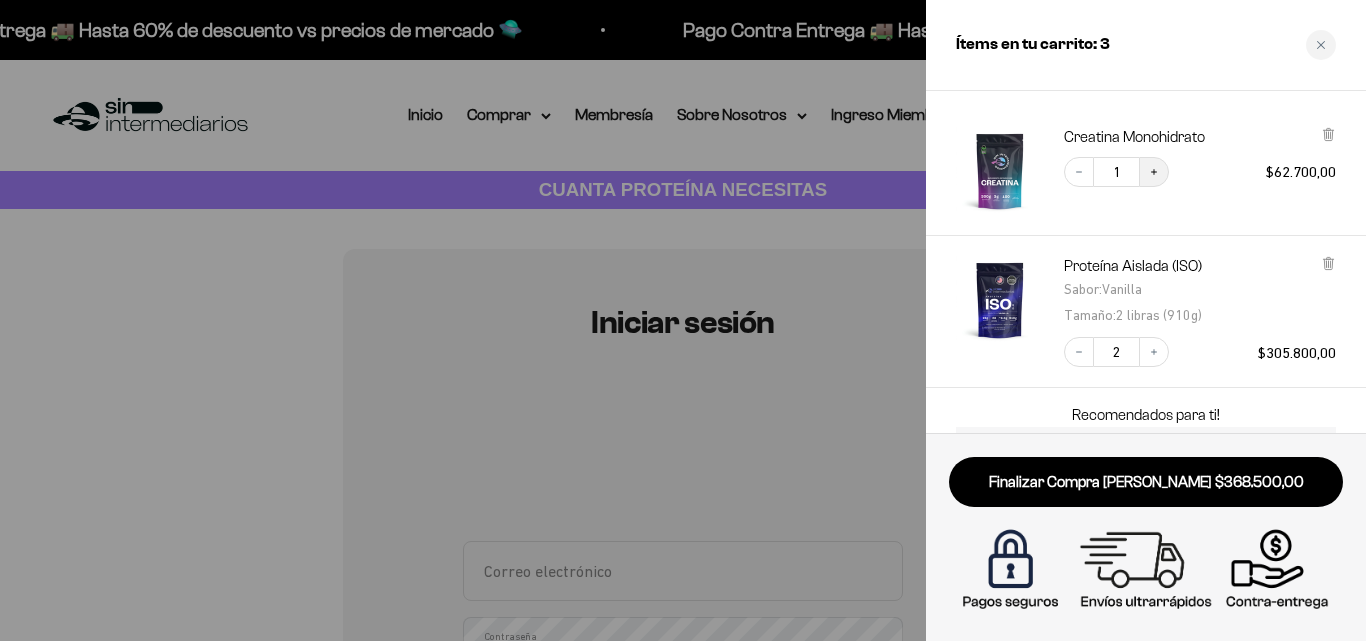 click 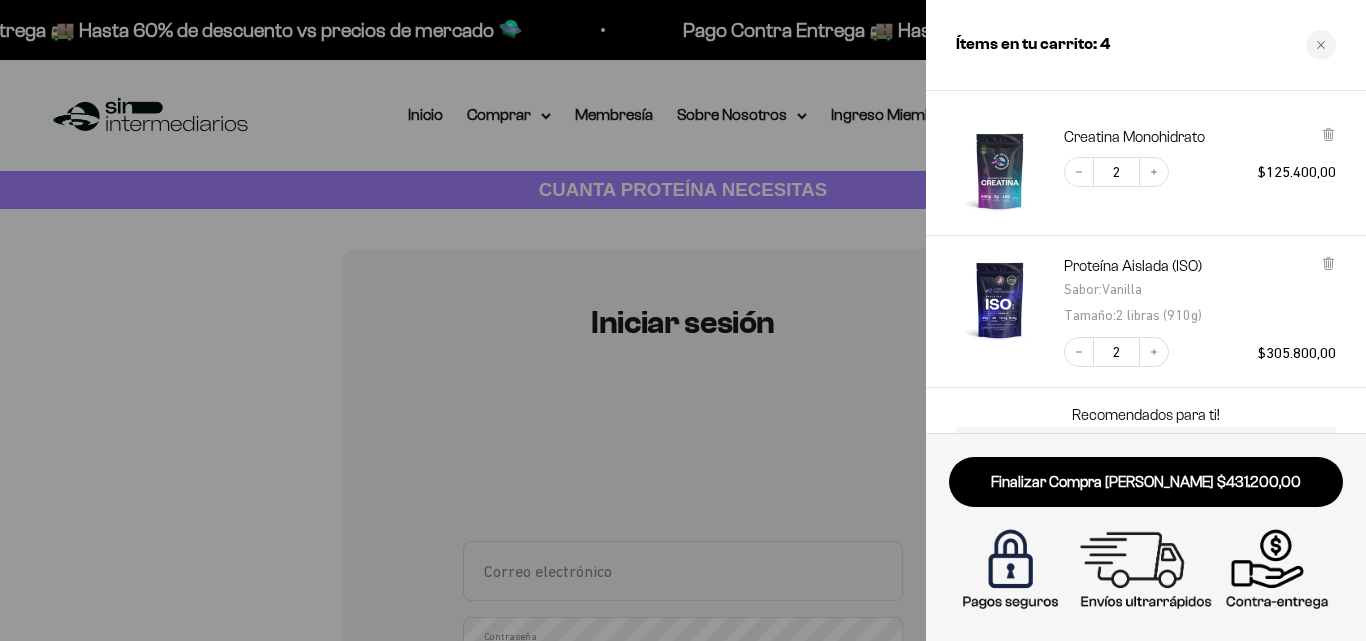 drag, startPoint x: 884, startPoint y: 259, endPoint x: 527, endPoint y: 115, distance: 384.94806 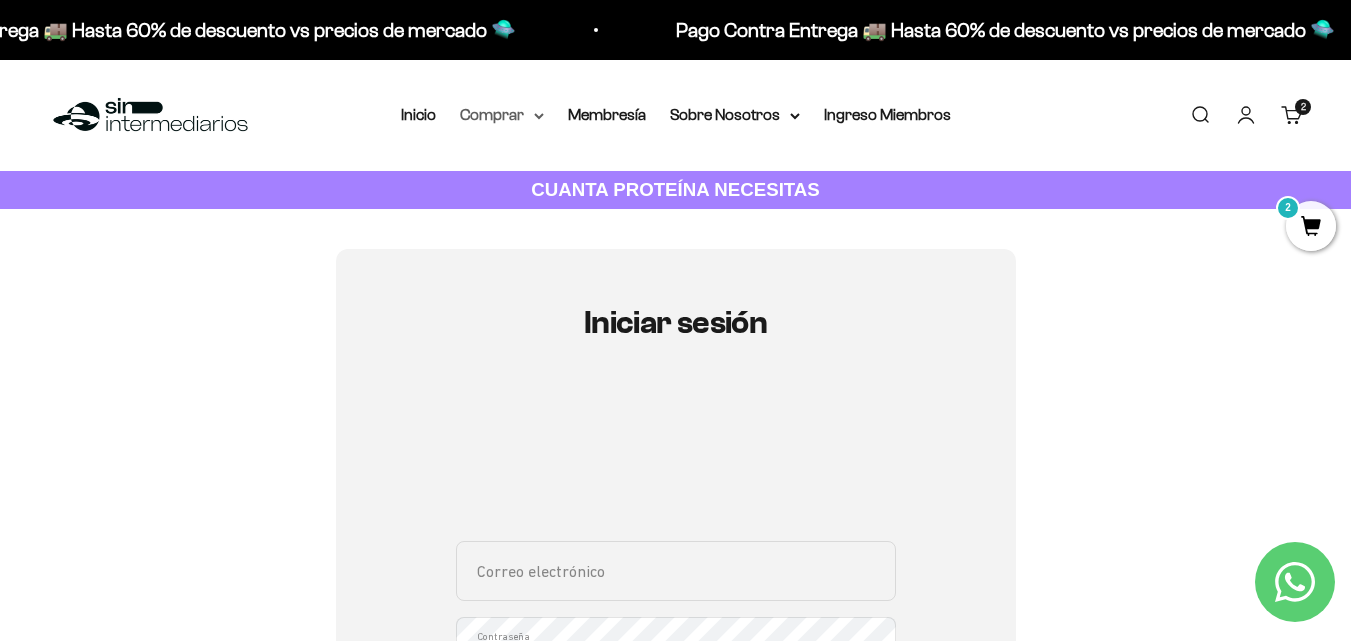 click on "Comprar" at bounding box center (502, 115) 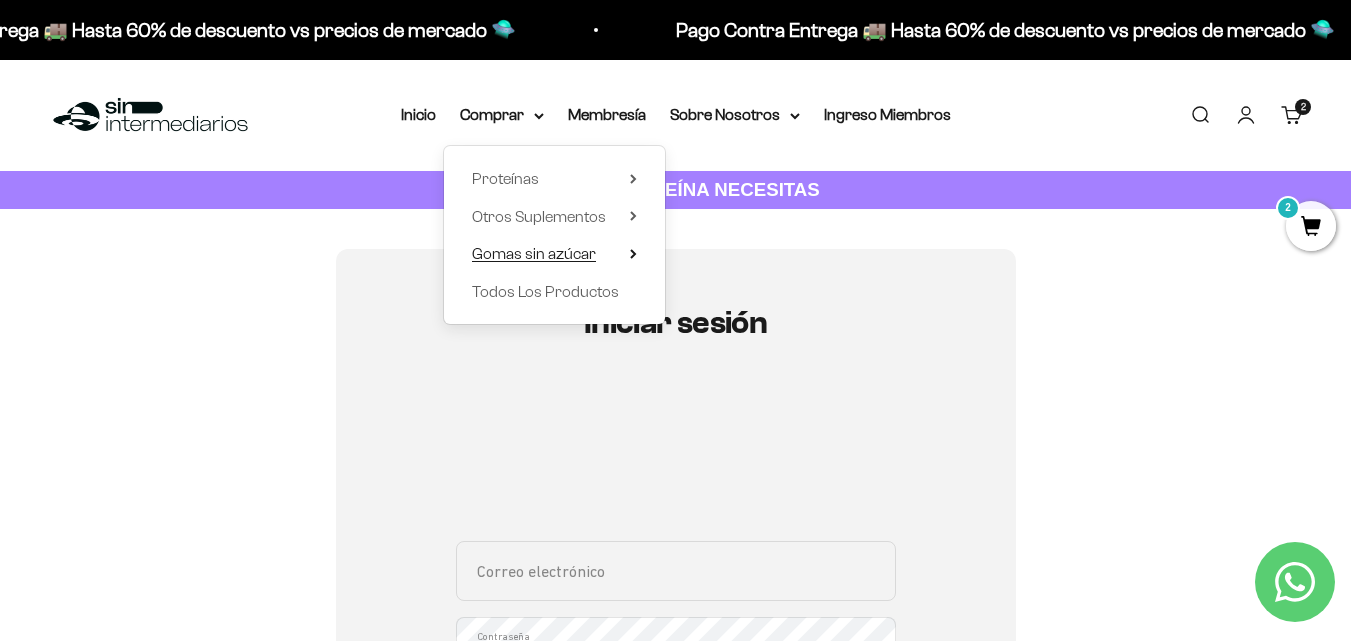 click on "Gomas sin azúcar" at bounding box center [534, 253] 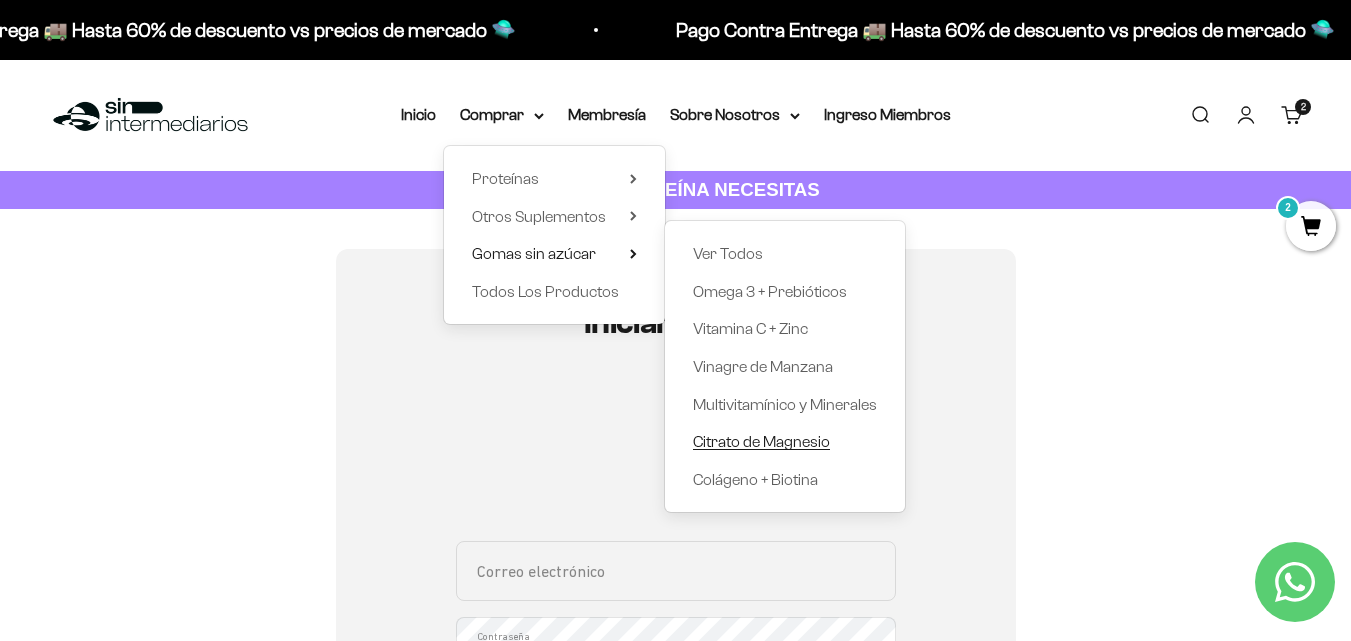 click on "Citrato de Magnesio" at bounding box center [761, 441] 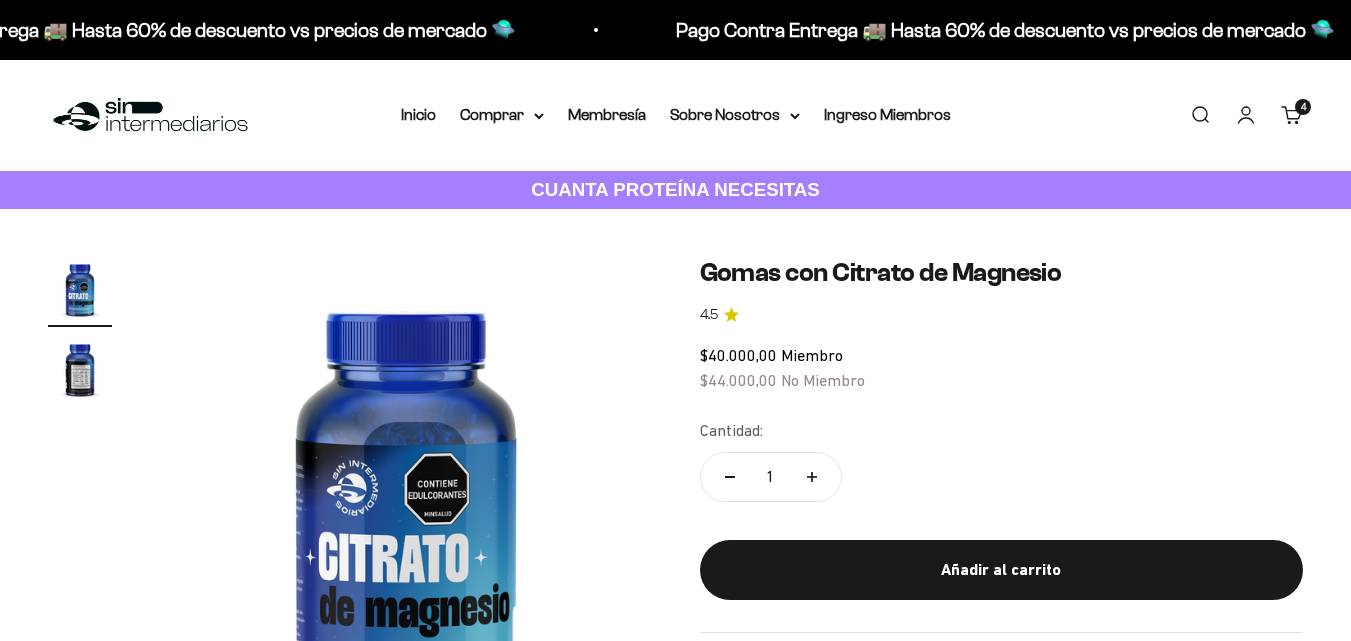 scroll, scrollTop: 0, scrollLeft: 0, axis: both 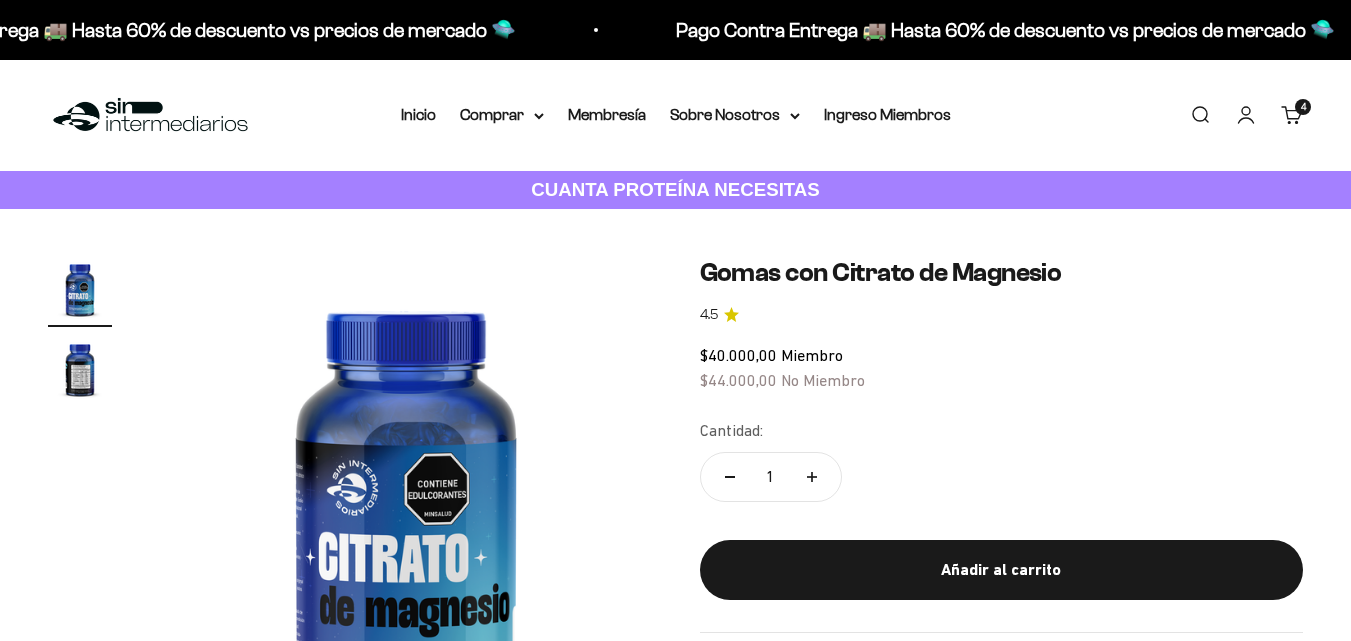 click 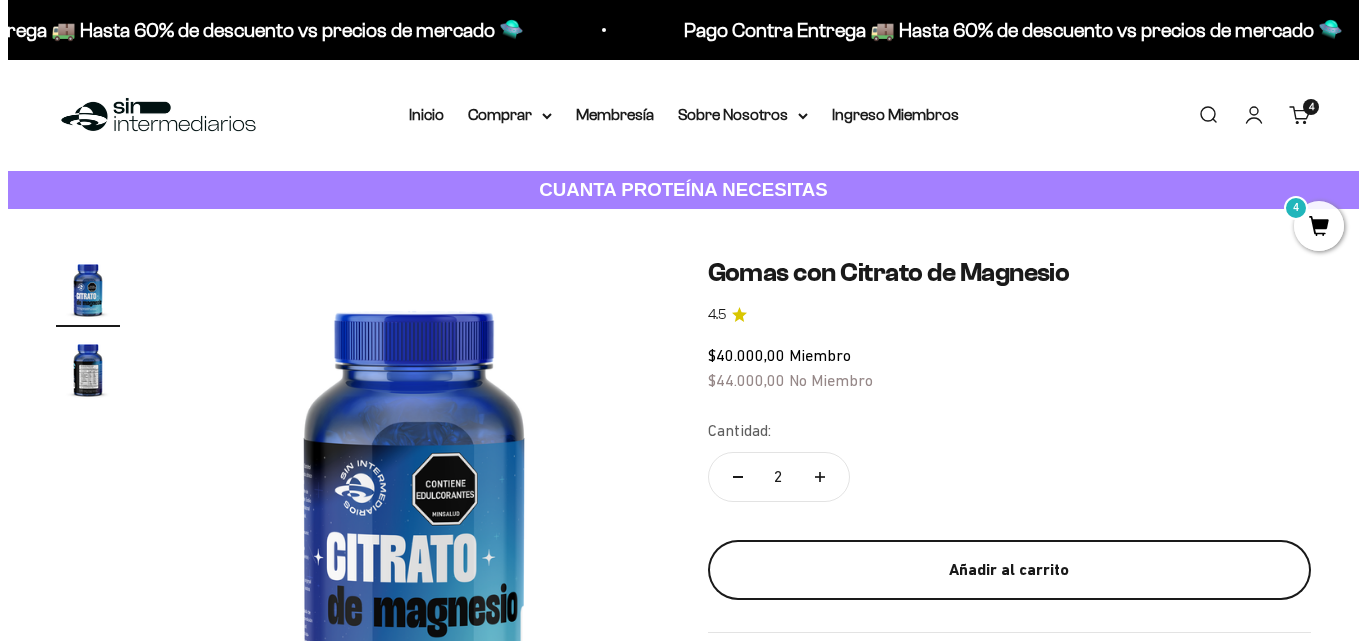 scroll, scrollTop: 0, scrollLeft: 0, axis: both 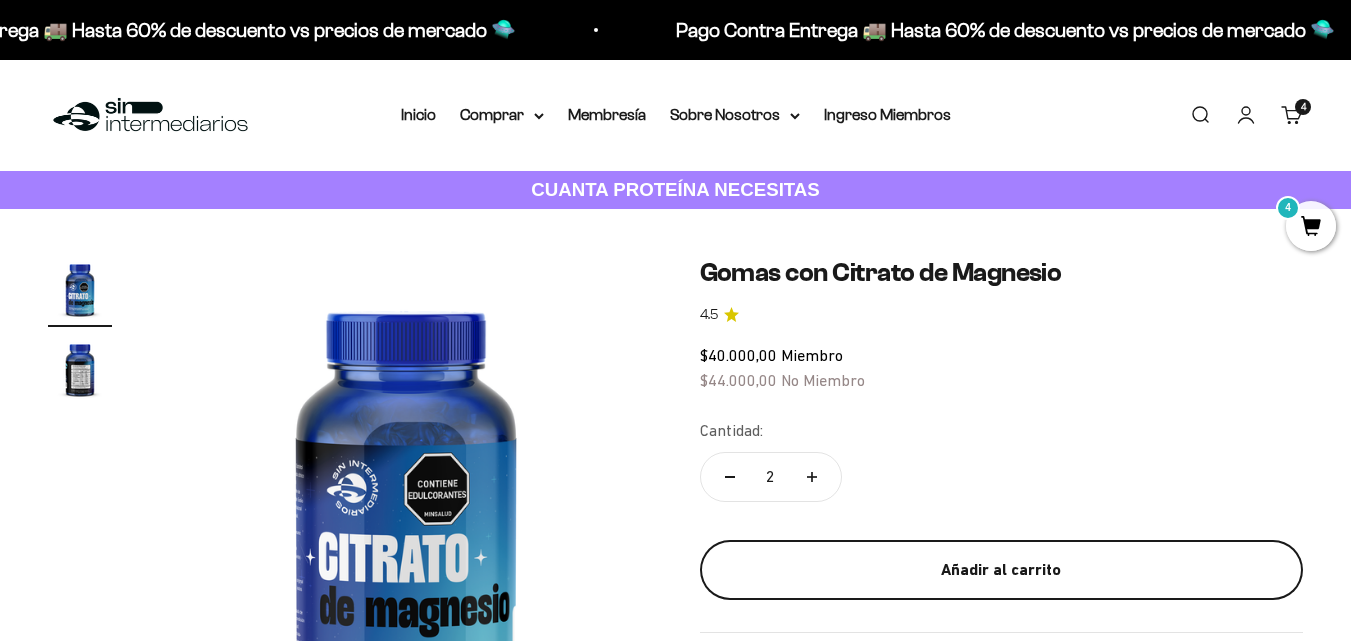 click on "Añadir al carrito" at bounding box center [1002, 570] 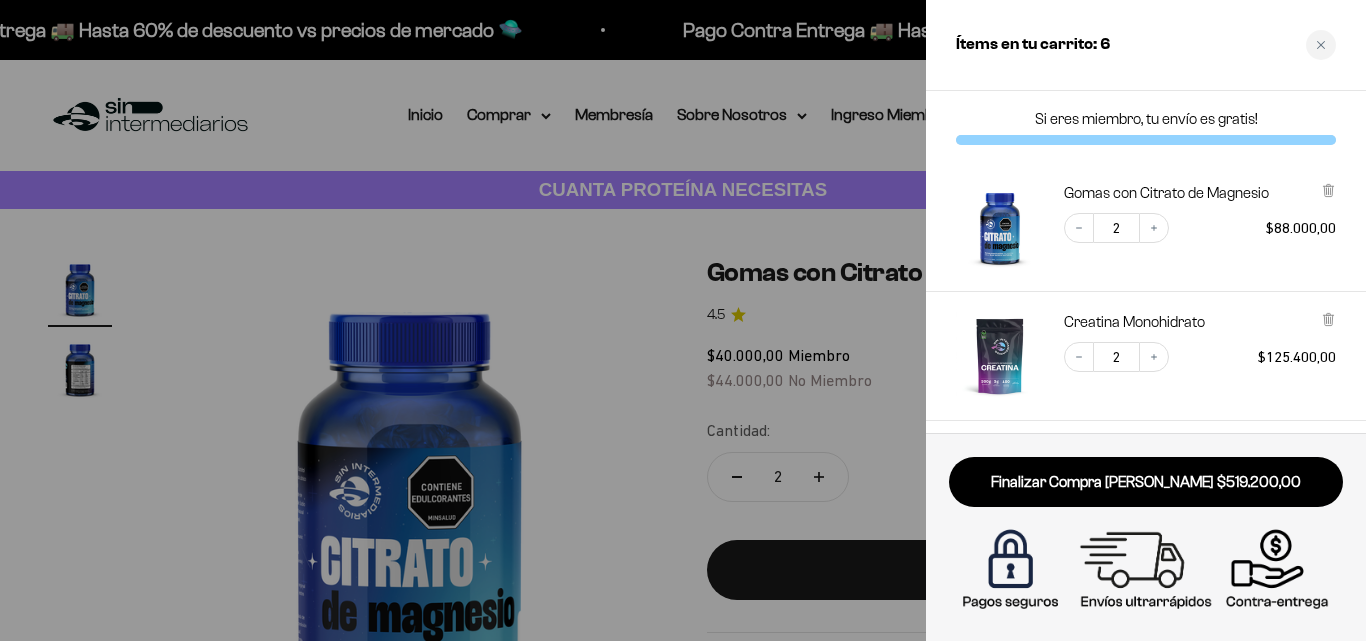 click at bounding box center [683, 320] 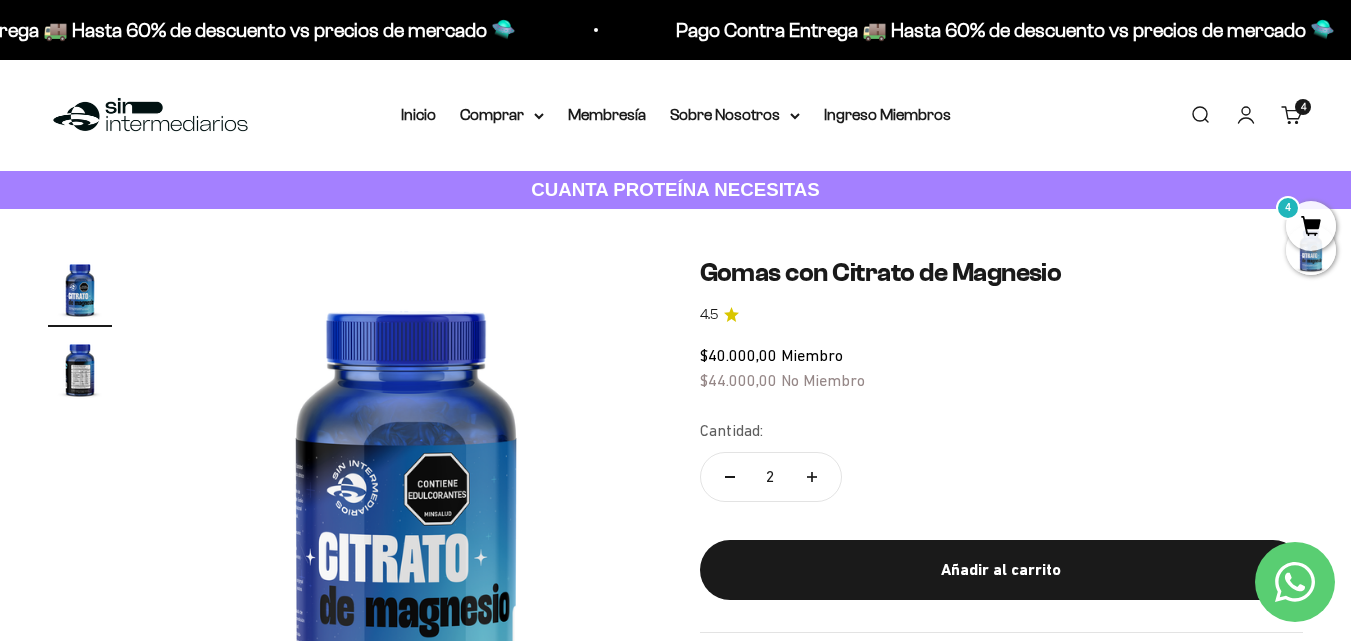 click on "4" at bounding box center (1311, 226) 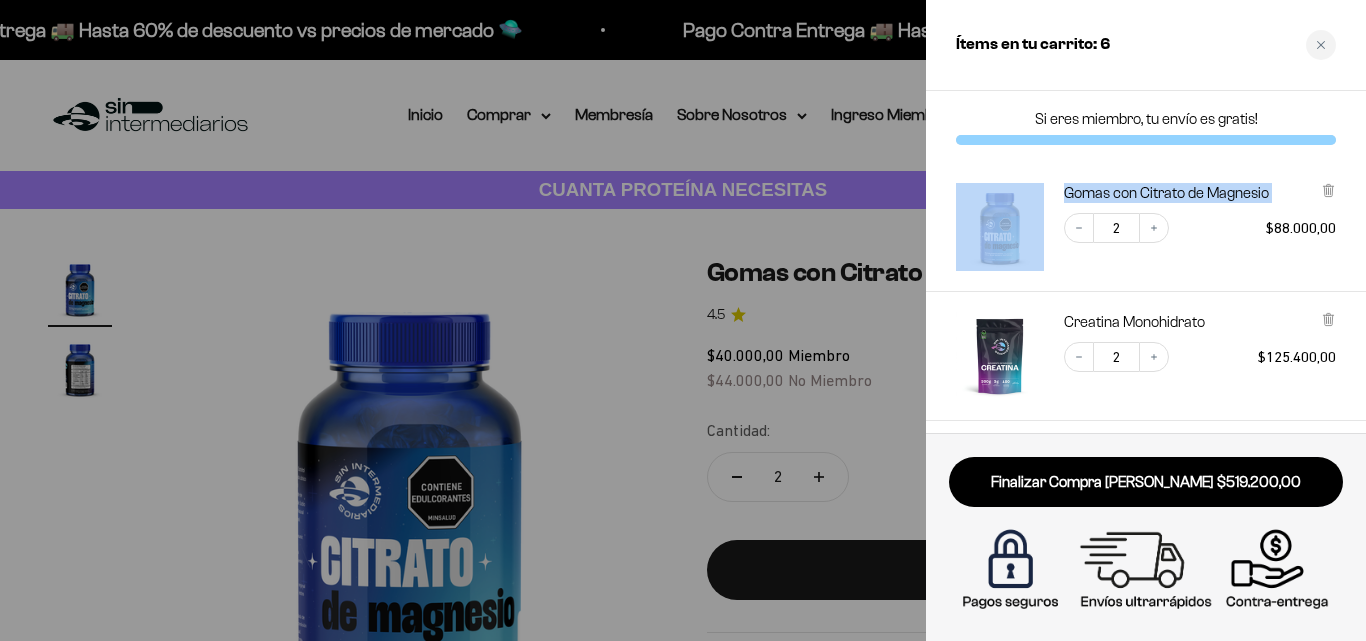 drag, startPoint x: 1365, startPoint y: 102, endPoint x: 1363, endPoint y: 186, distance: 84.0238 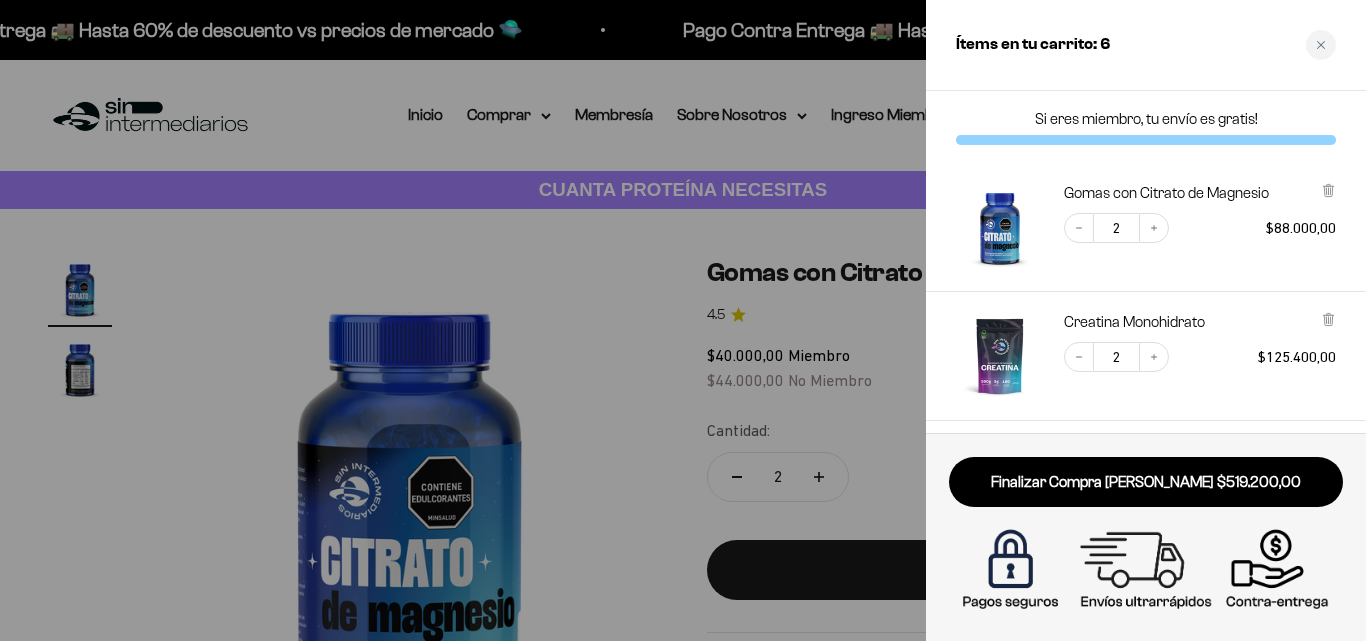 click on "Si eres miembro, tu envío es gratis!" at bounding box center (1146, 119) 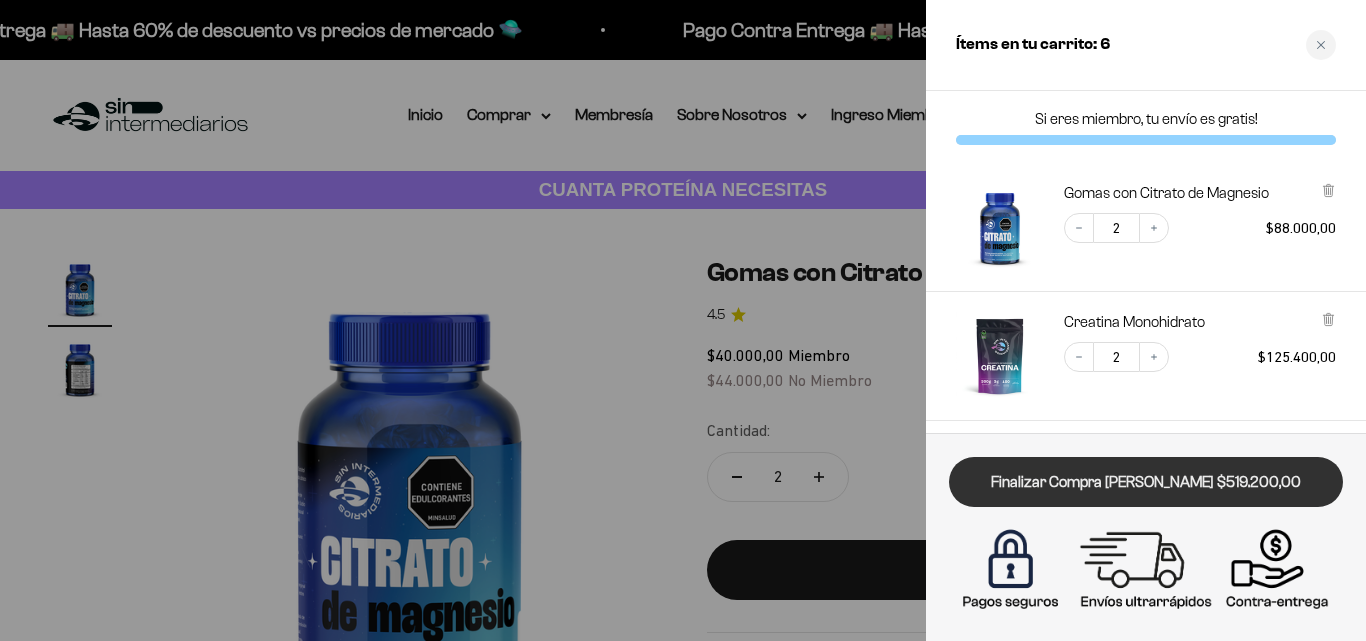 click on "Finalizar Compra Segura $519.200,00" at bounding box center (1146, 482) 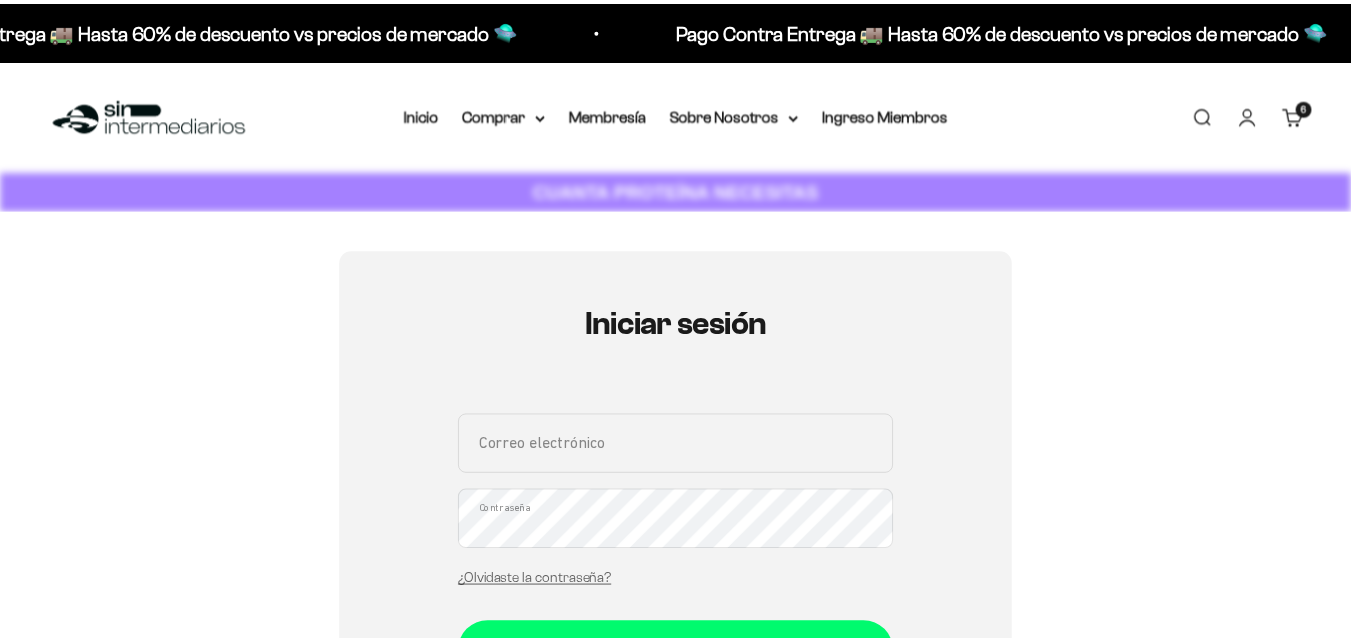 scroll, scrollTop: 0, scrollLeft: 0, axis: both 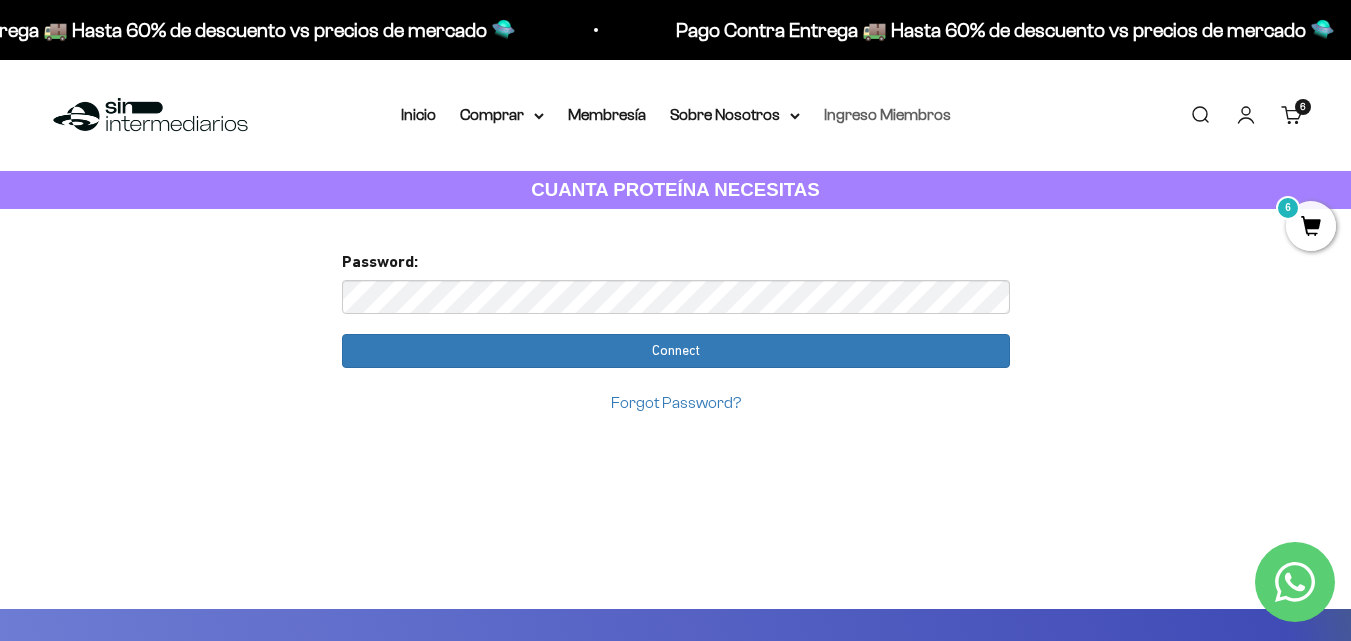 click on "Ingreso Miembros" at bounding box center (887, 114) 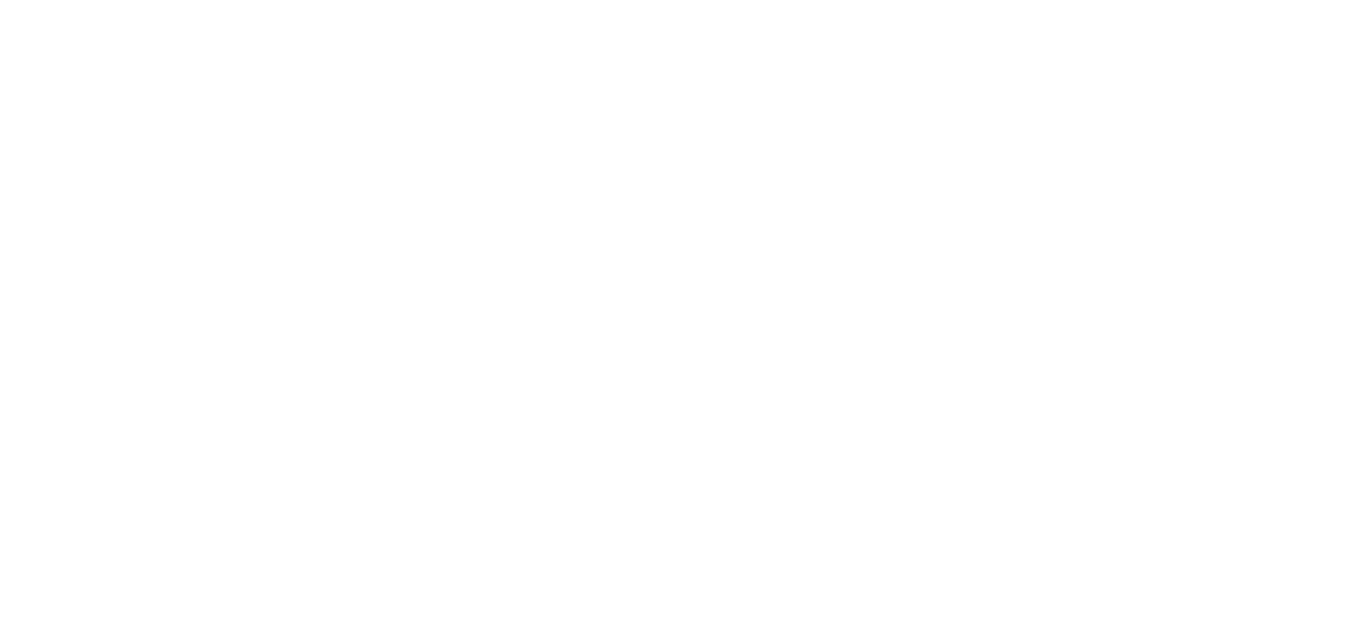 scroll, scrollTop: 0, scrollLeft: 0, axis: both 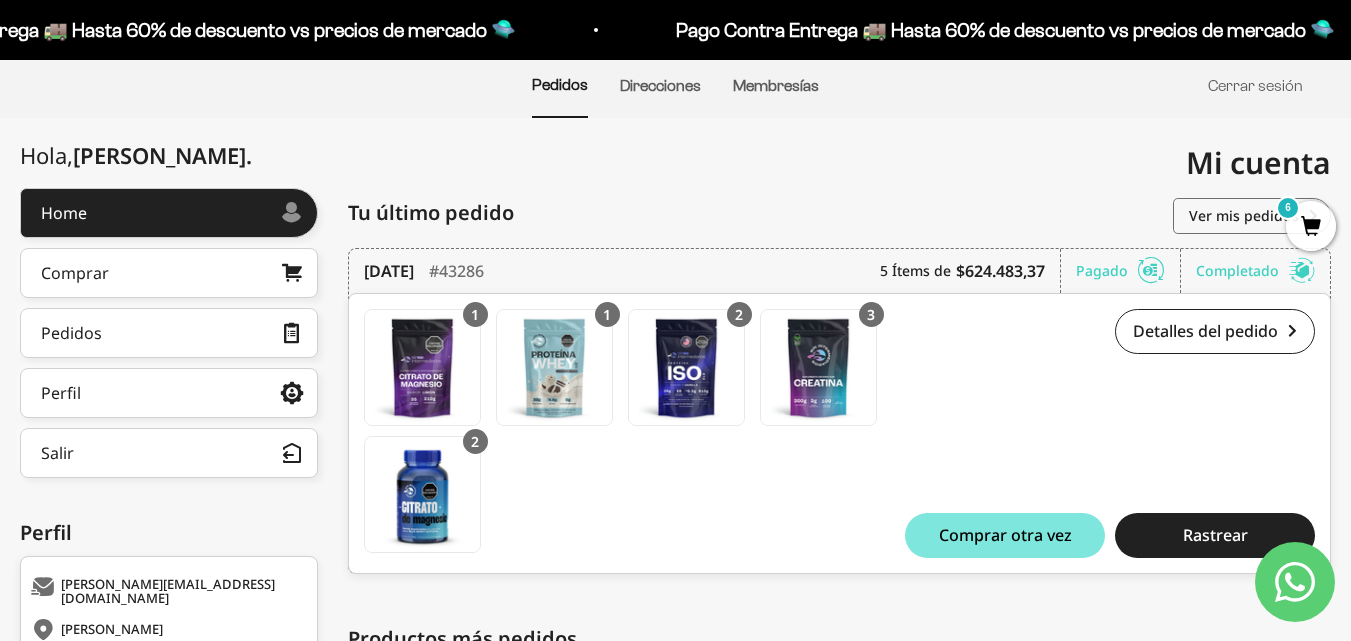 click on "6" at bounding box center (1311, 226) 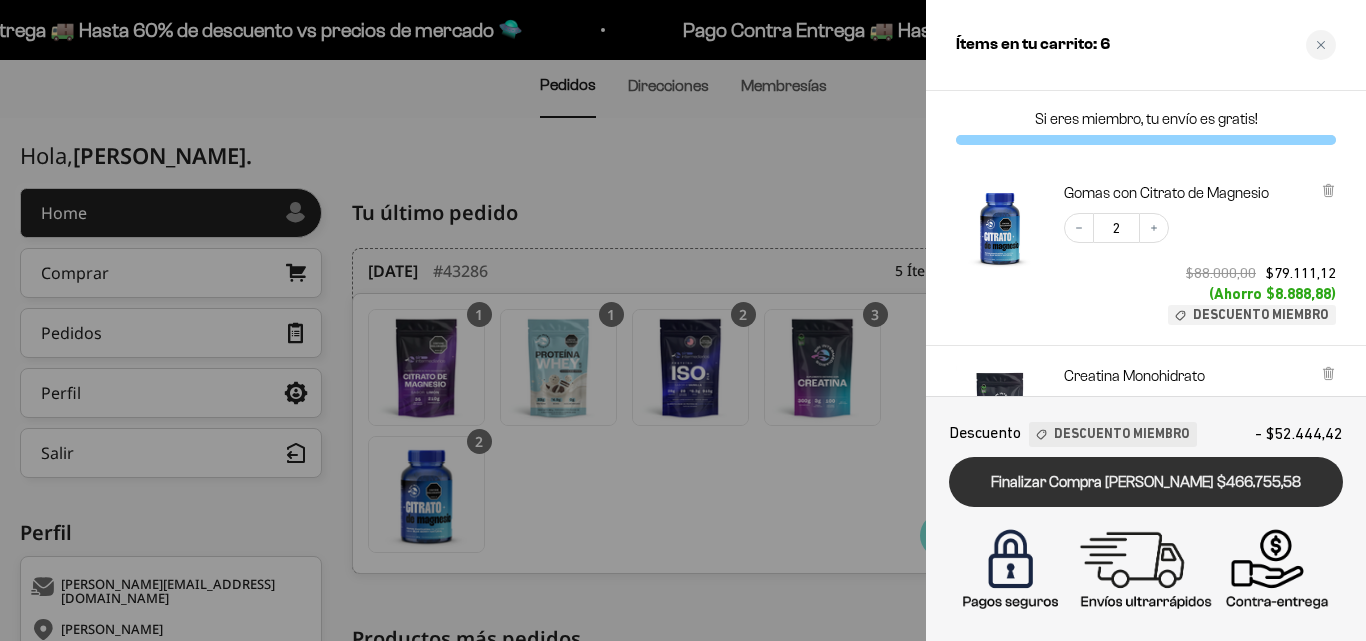 click on "Finalizar Compra [PERSON_NAME] $466.755,58" at bounding box center (1146, 482) 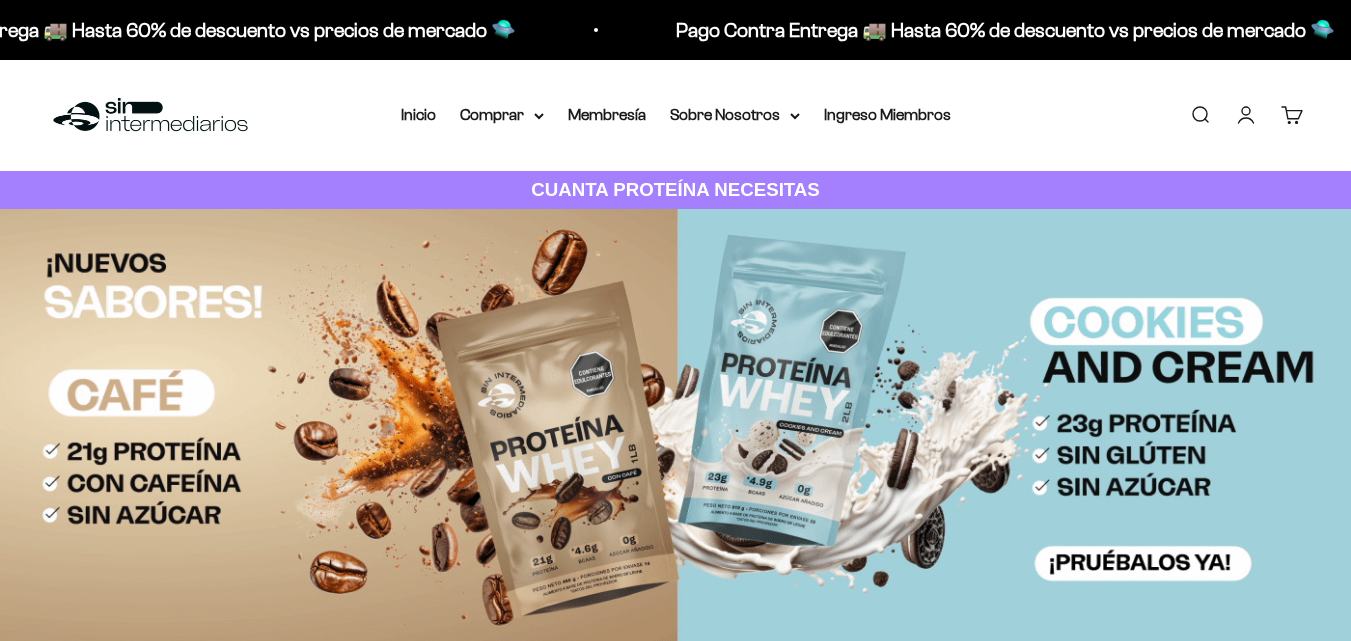 scroll, scrollTop: 0, scrollLeft: 0, axis: both 